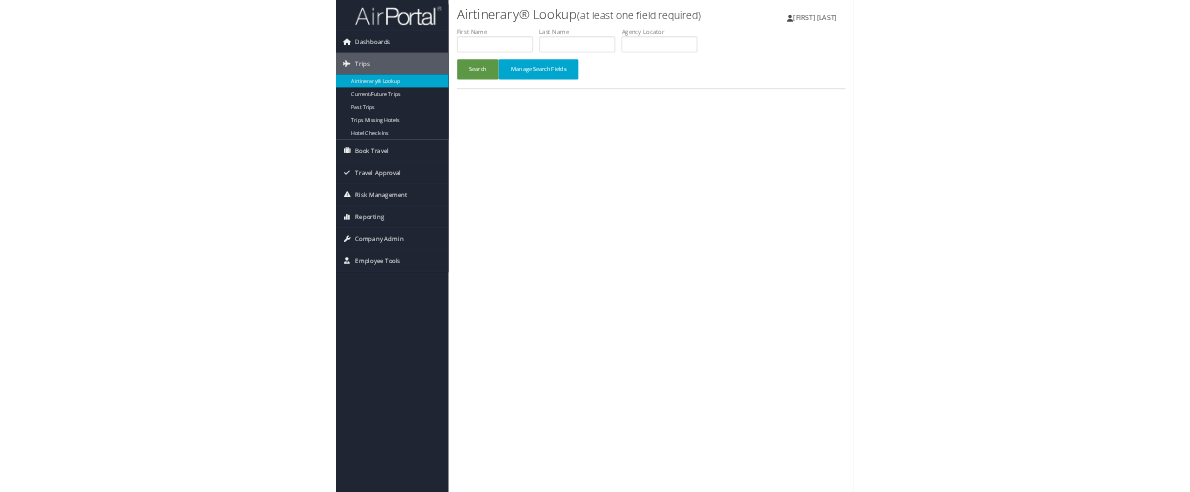 scroll, scrollTop: 0, scrollLeft: 0, axis: both 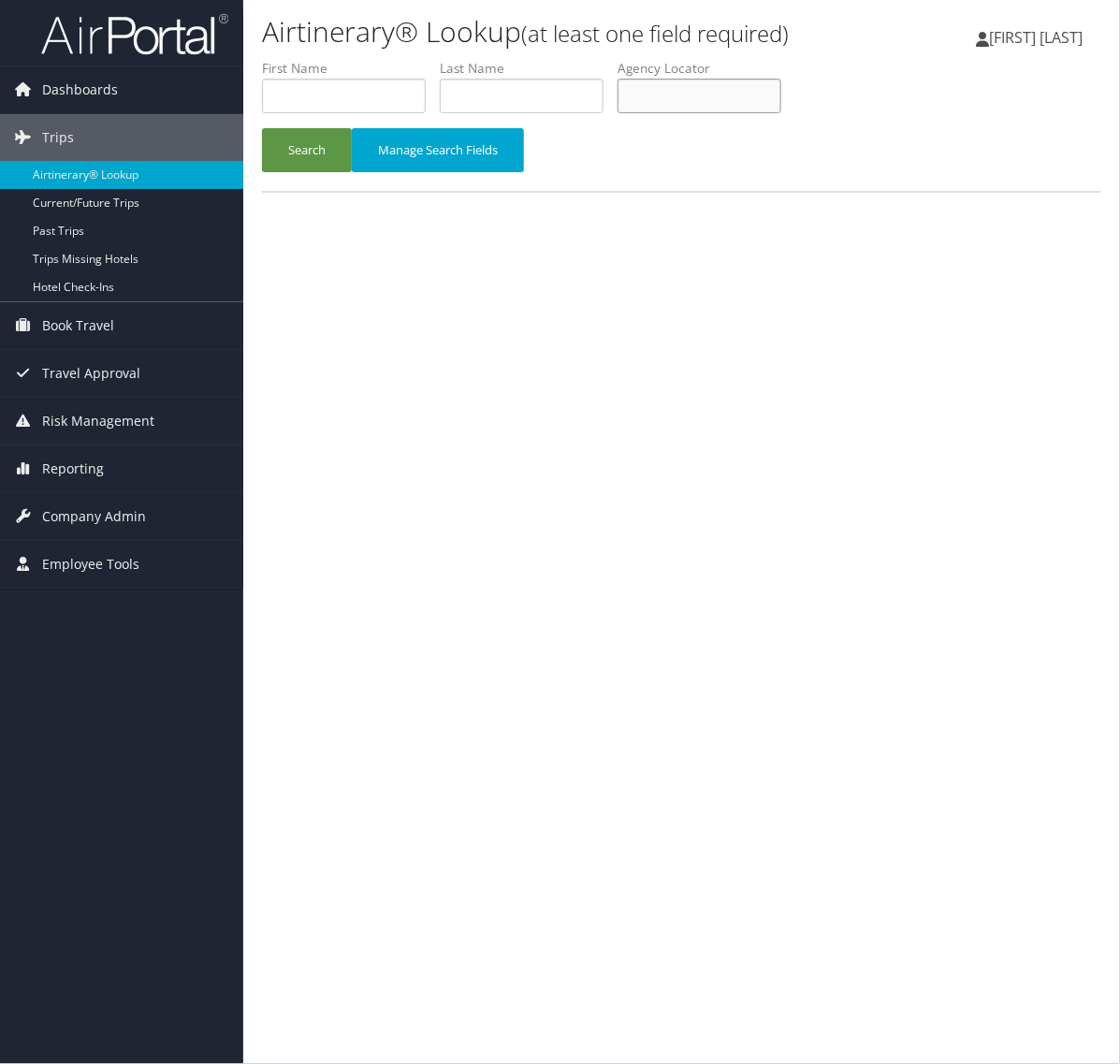 click at bounding box center (699, 95) 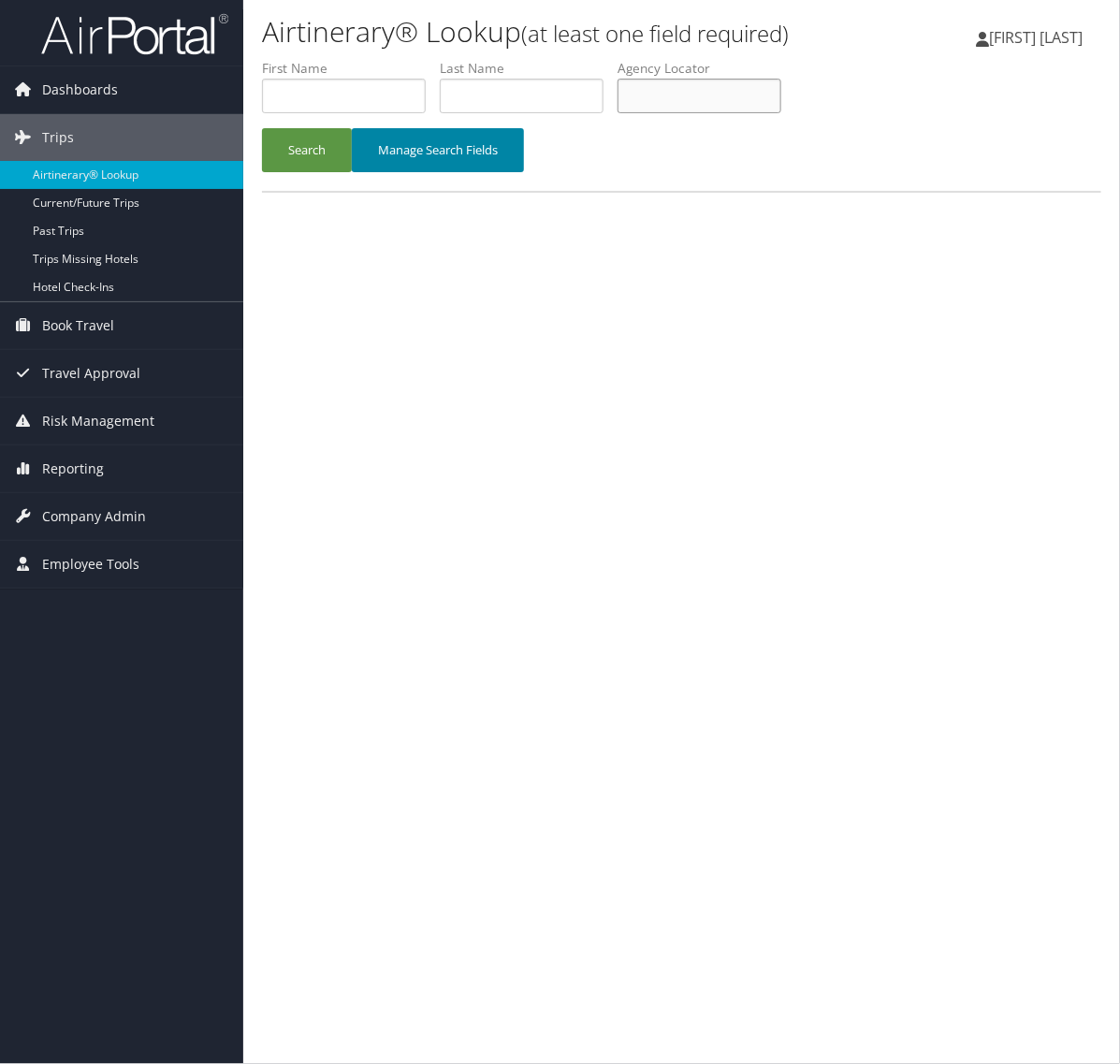 drag, startPoint x: 731, startPoint y: 108, endPoint x: 473, endPoint y: 138, distance: 259.73833 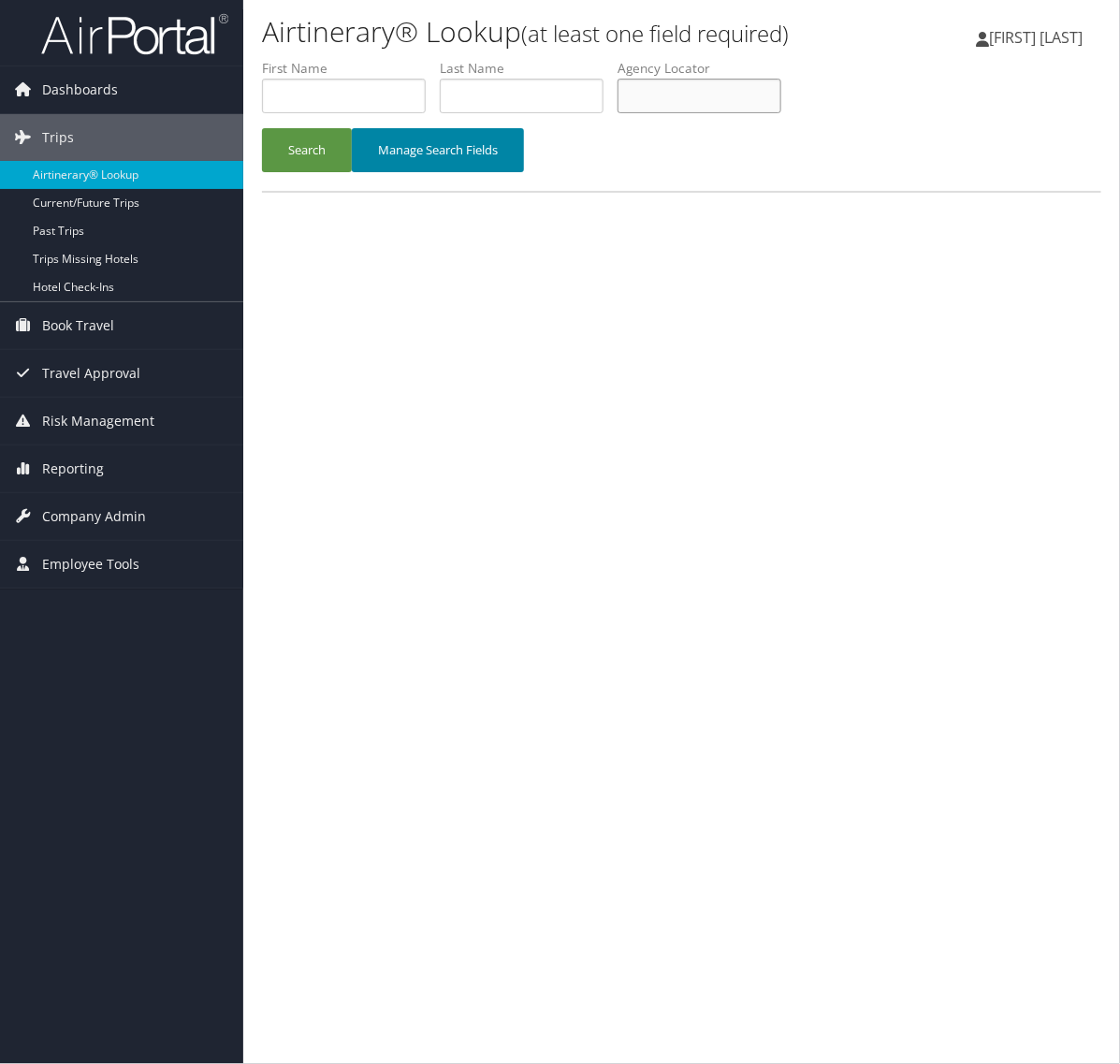 click at bounding box center [699, 95] 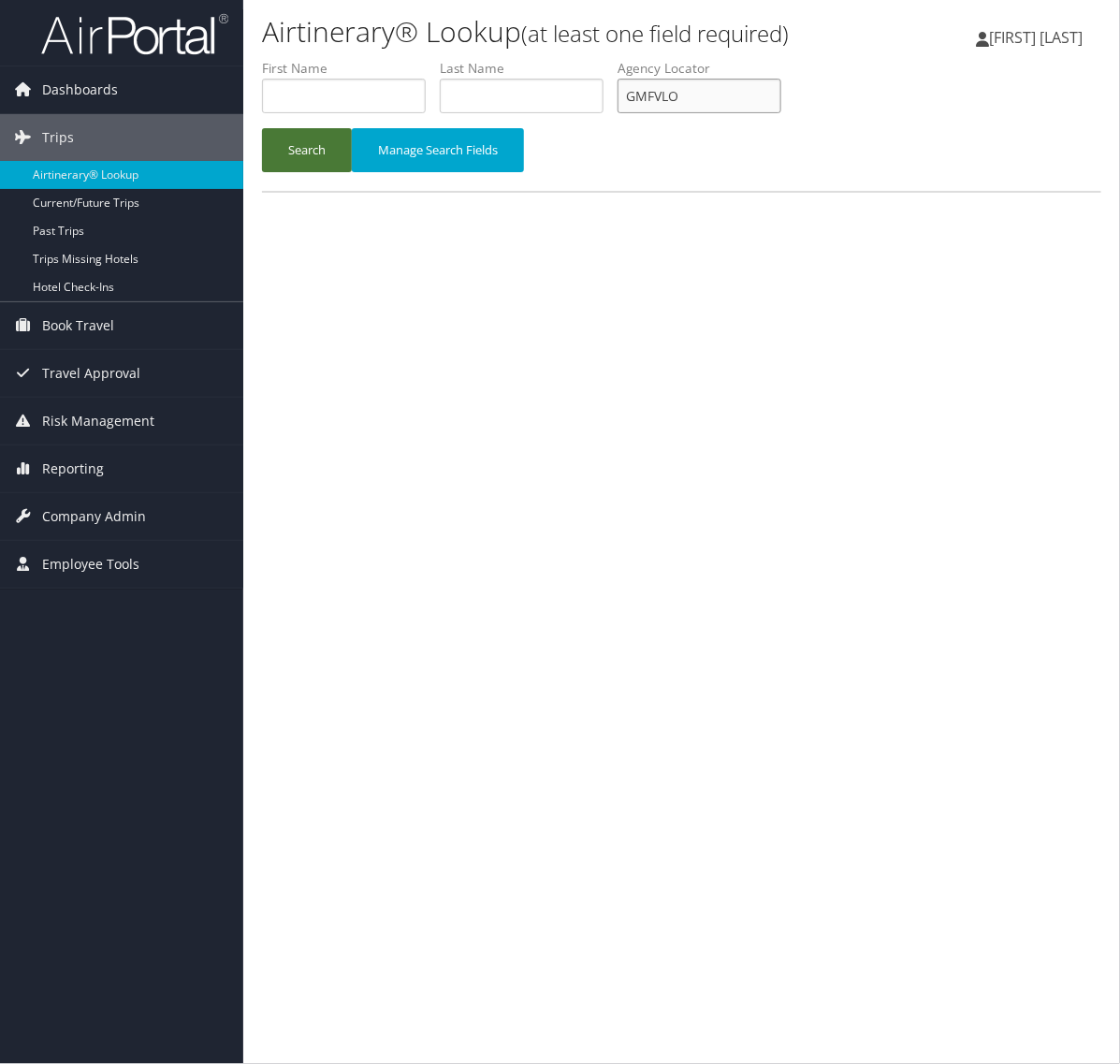 type on "GMFVLO" 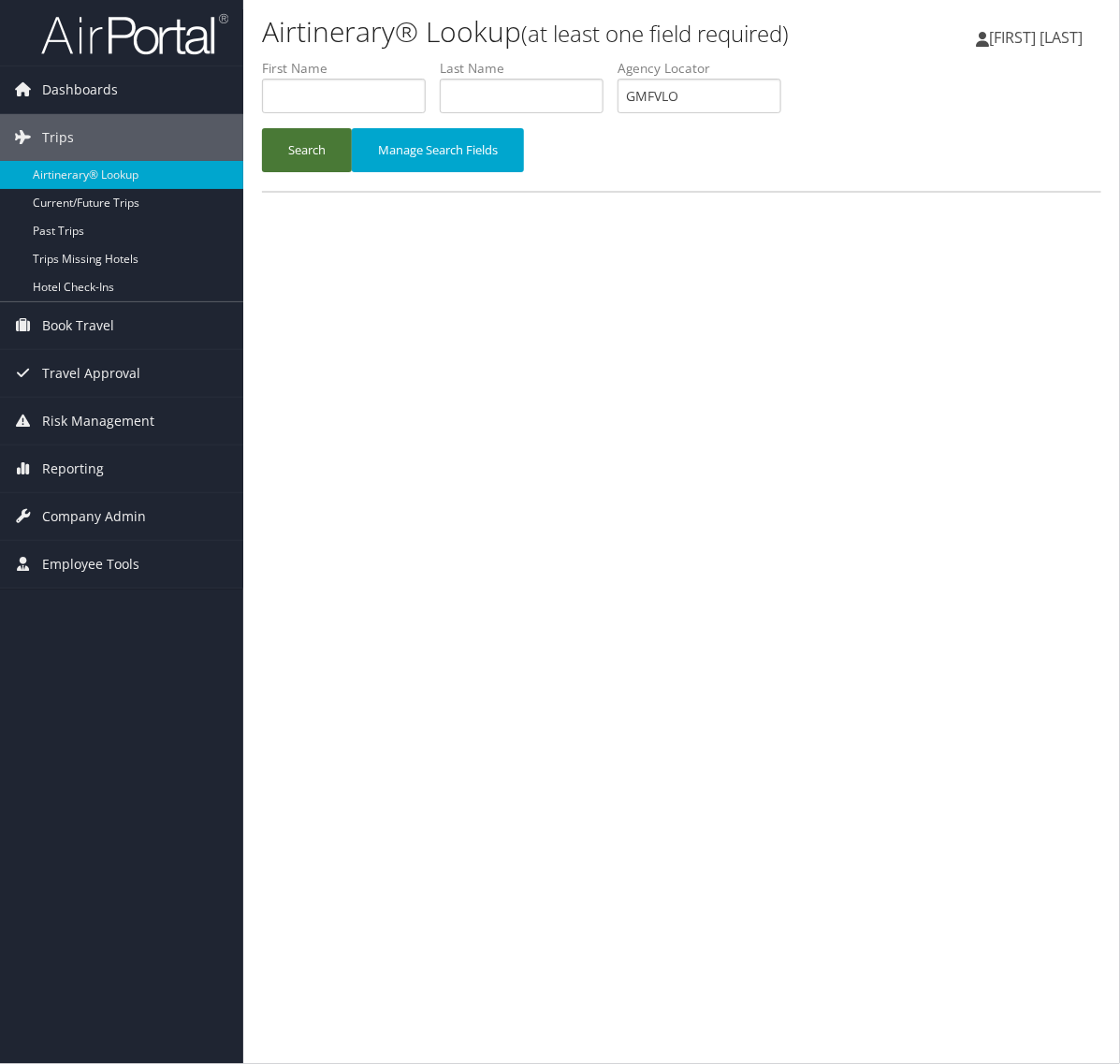 click on "Search" at bounding box center (307, 150) 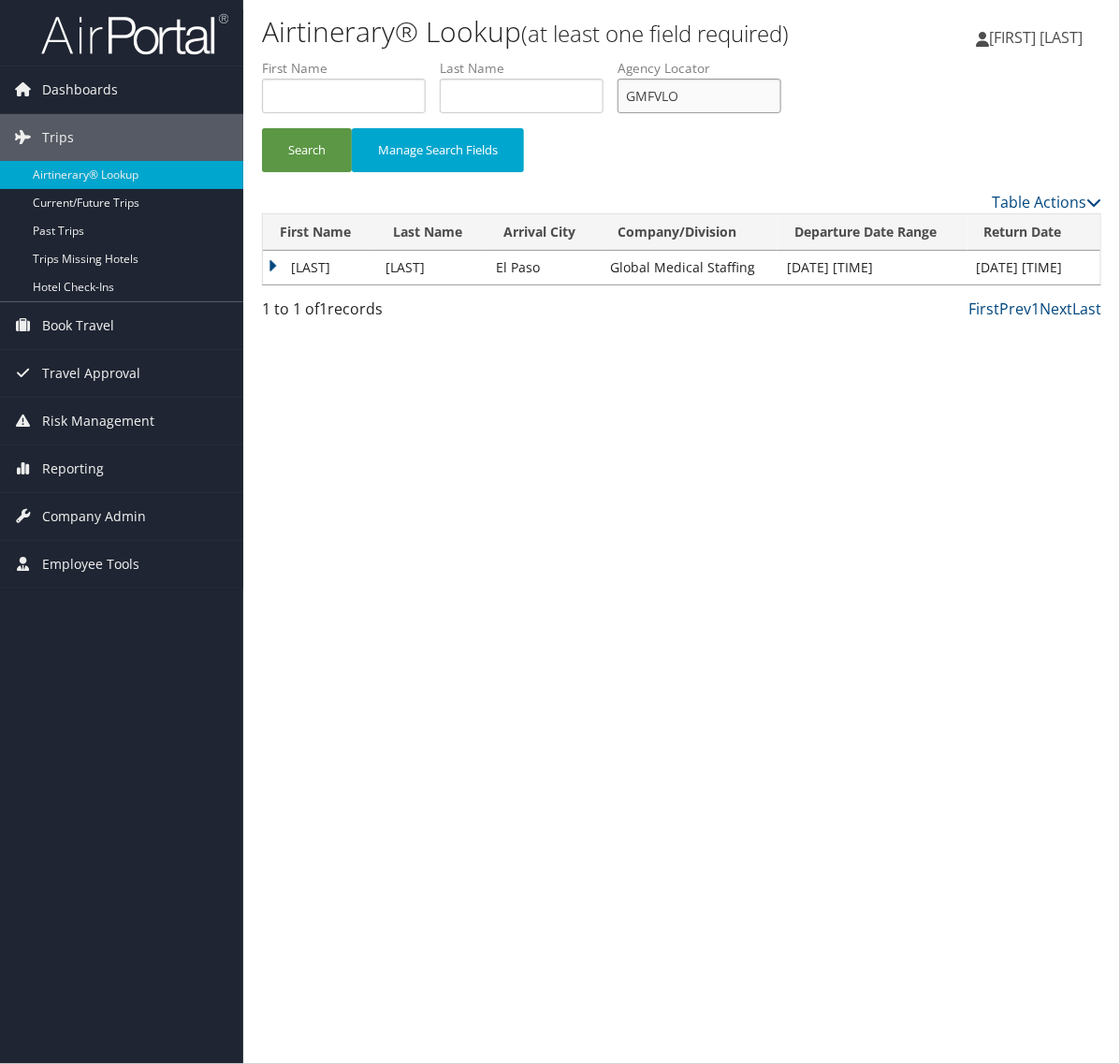 click on "GMFVLO" at bounding box center [699, 95] 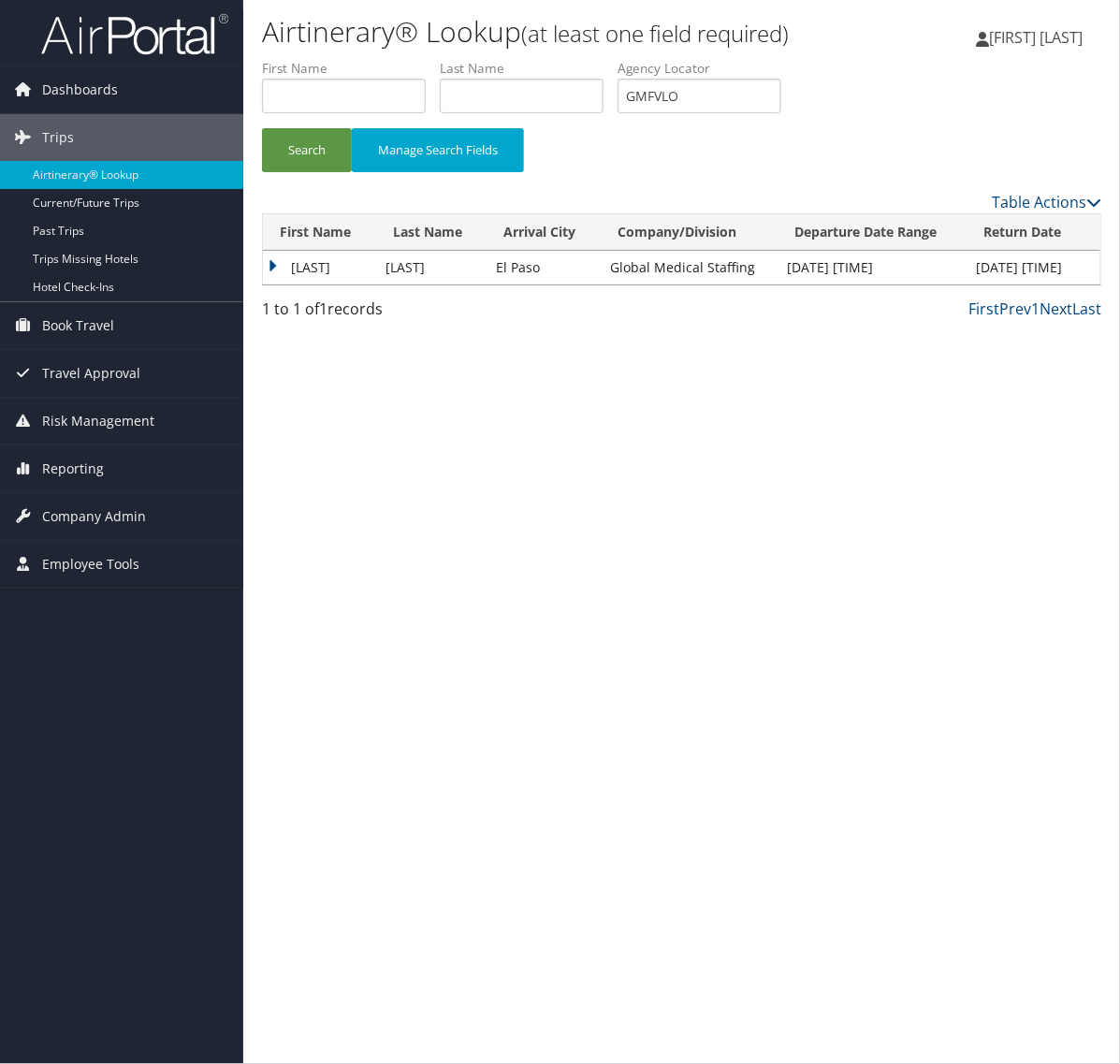 click on "[LAST]" at bounding box center [319, 268] 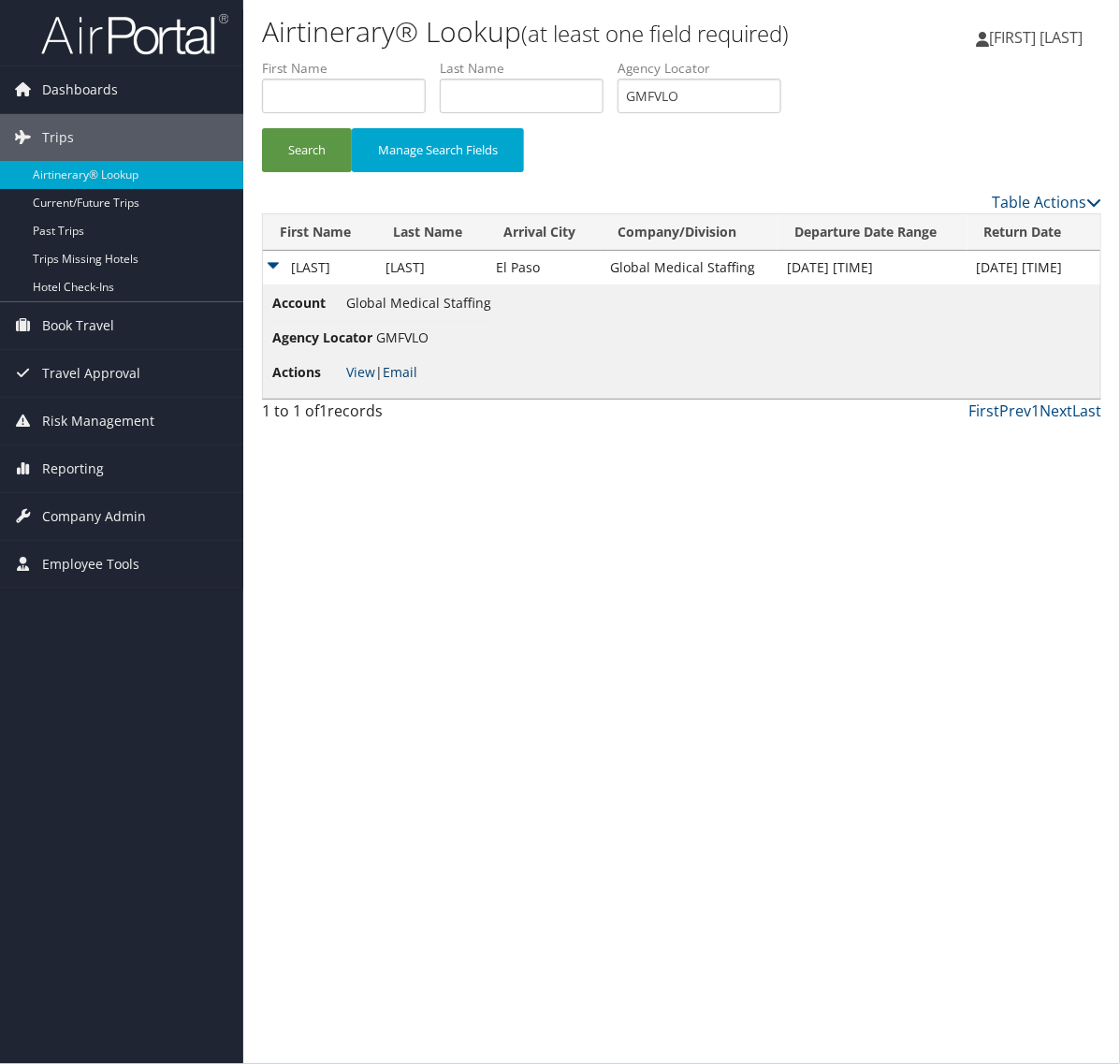 click on "Email" at bounding box center [400, 372] 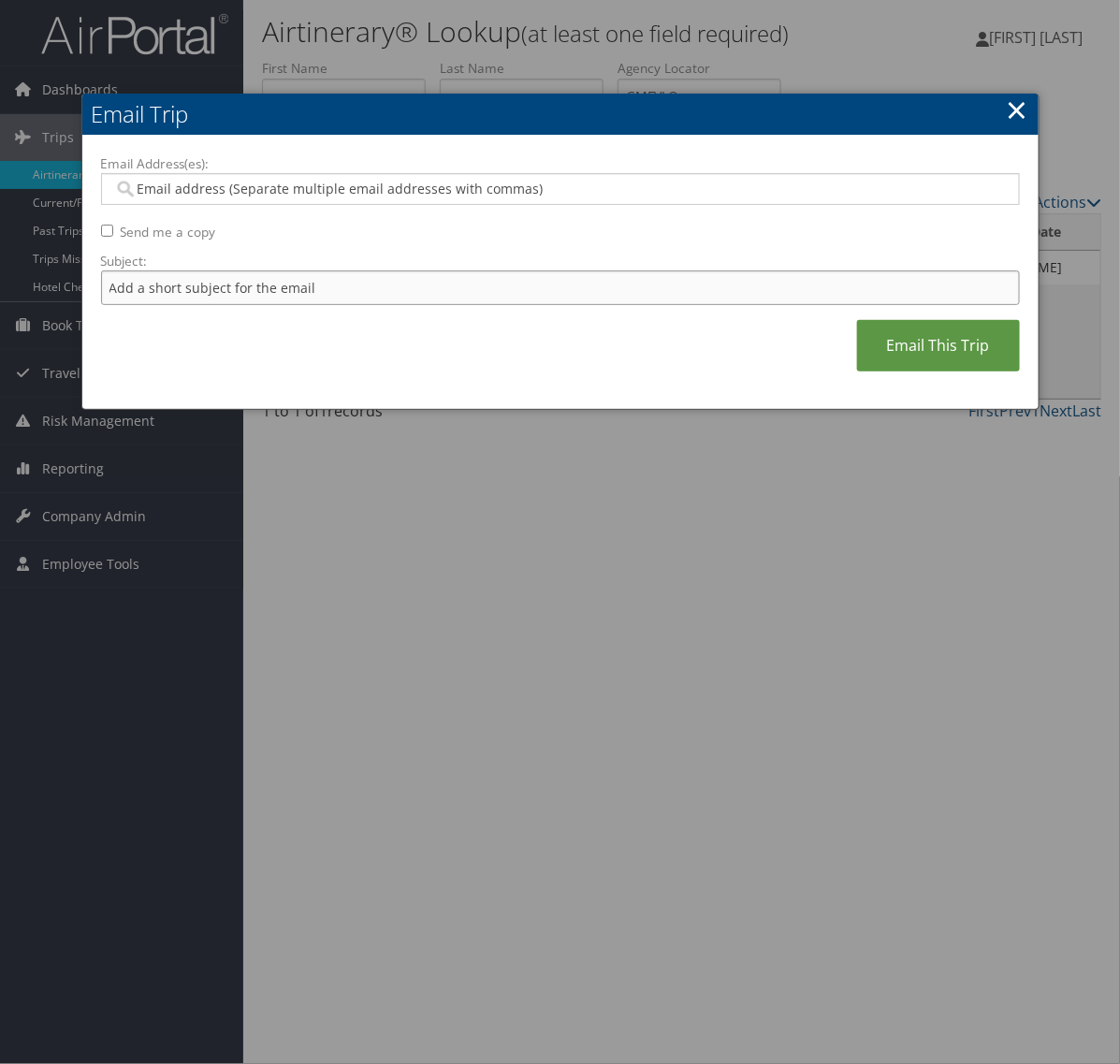 click on "Subject:" at bounding box center (560, 287) 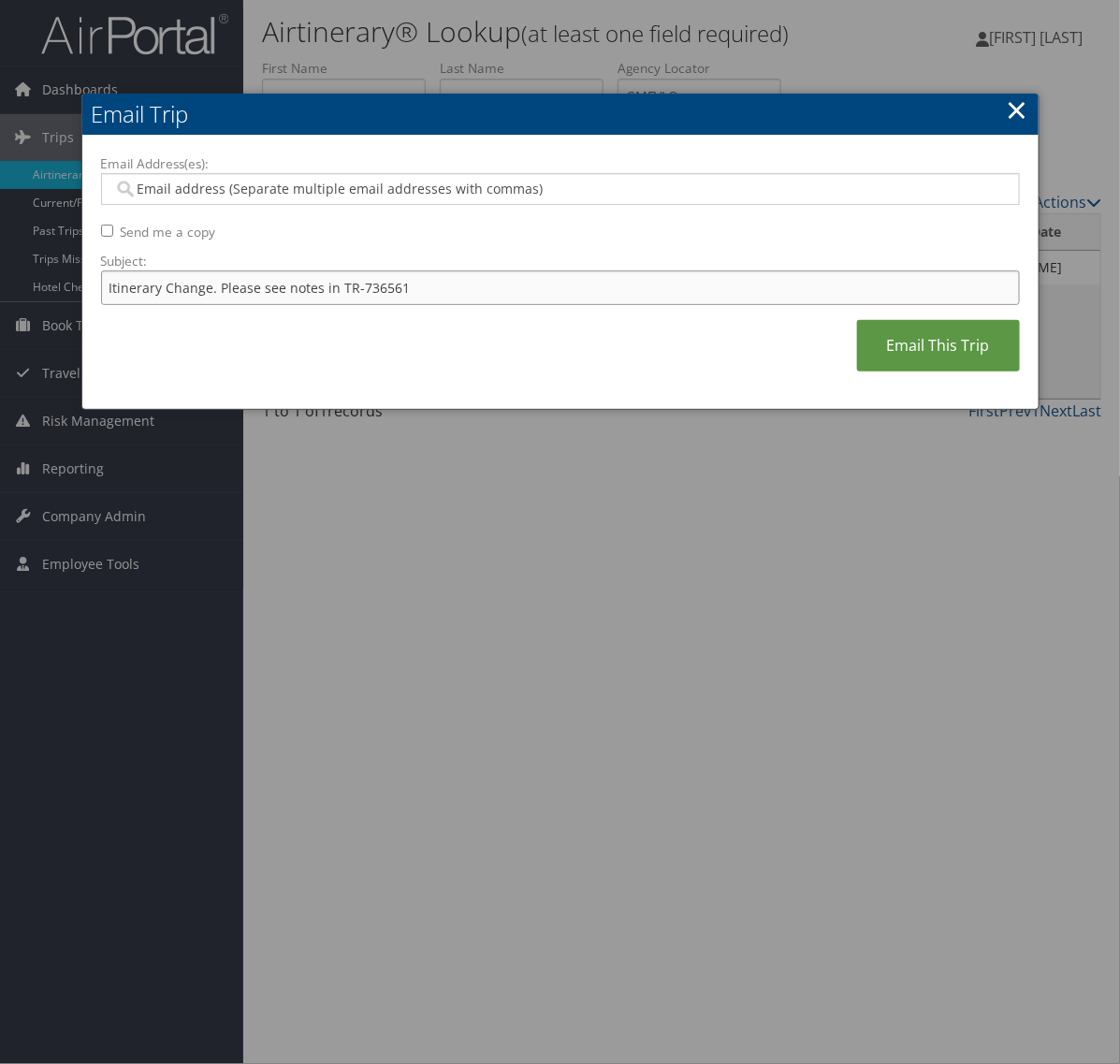 click on "Itinerary Change. Please see notes in TR-736561" at bounding box center [560, 287] 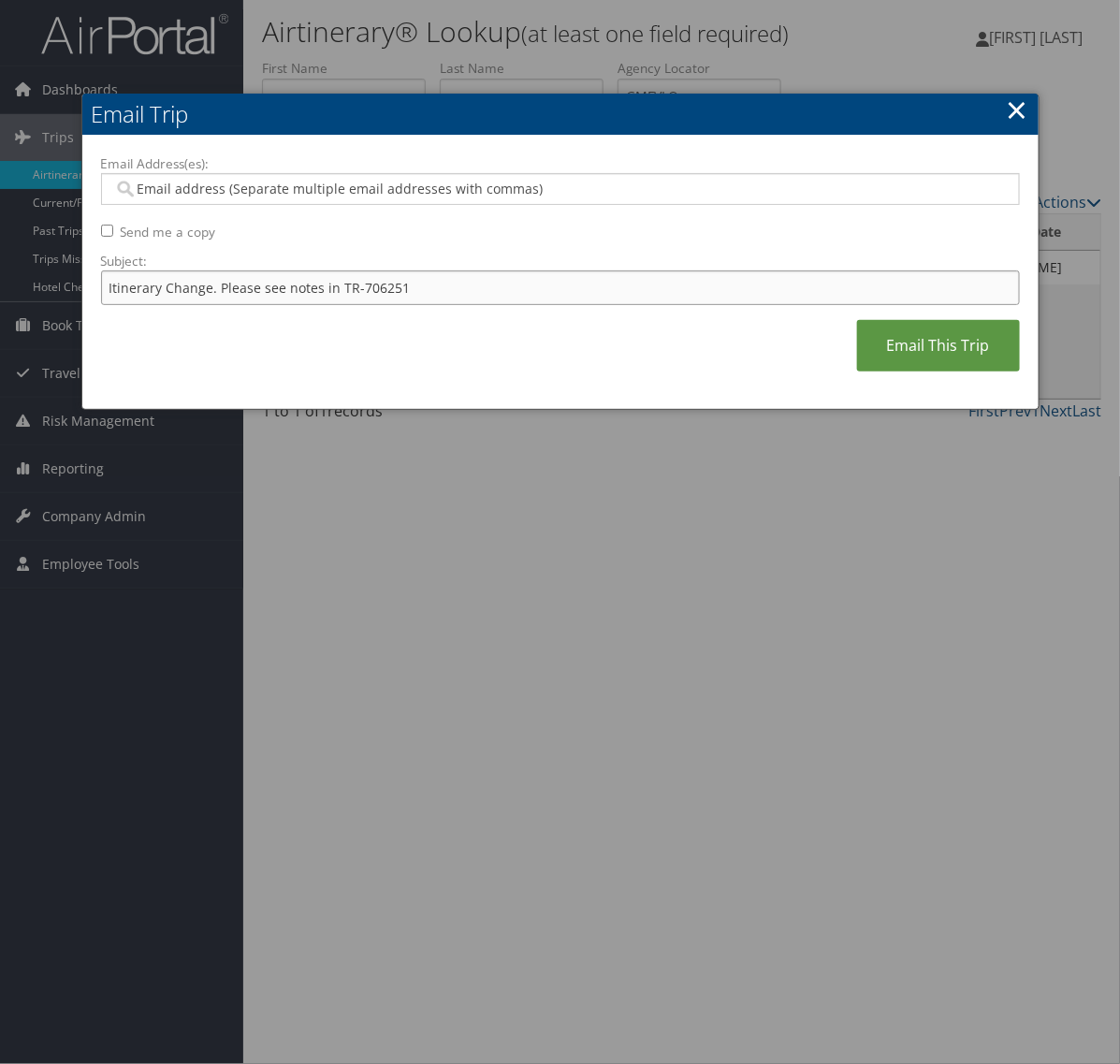 type on "Itinerary Change. Please see notes in TR-706251" 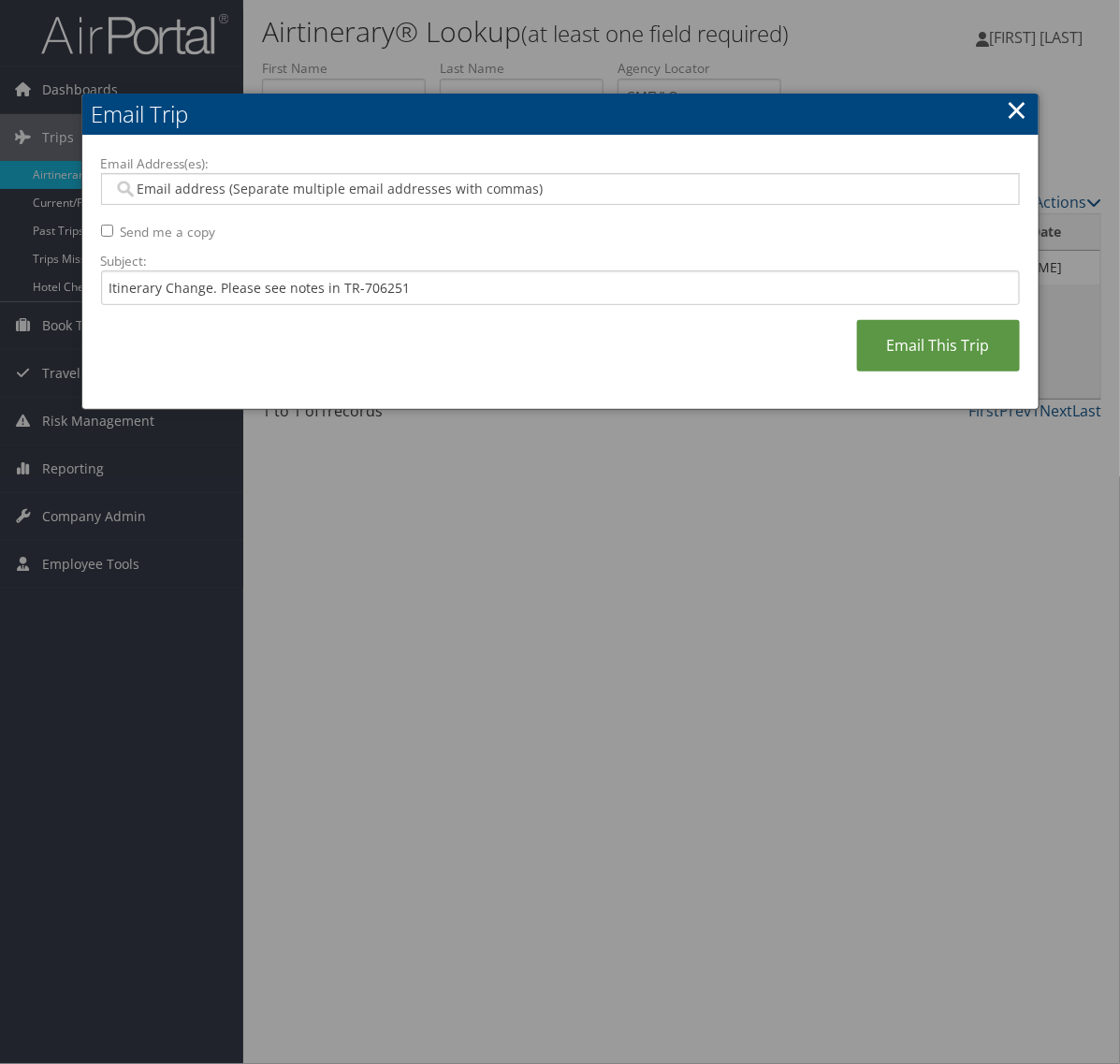 click at bounding box center (560, 189) 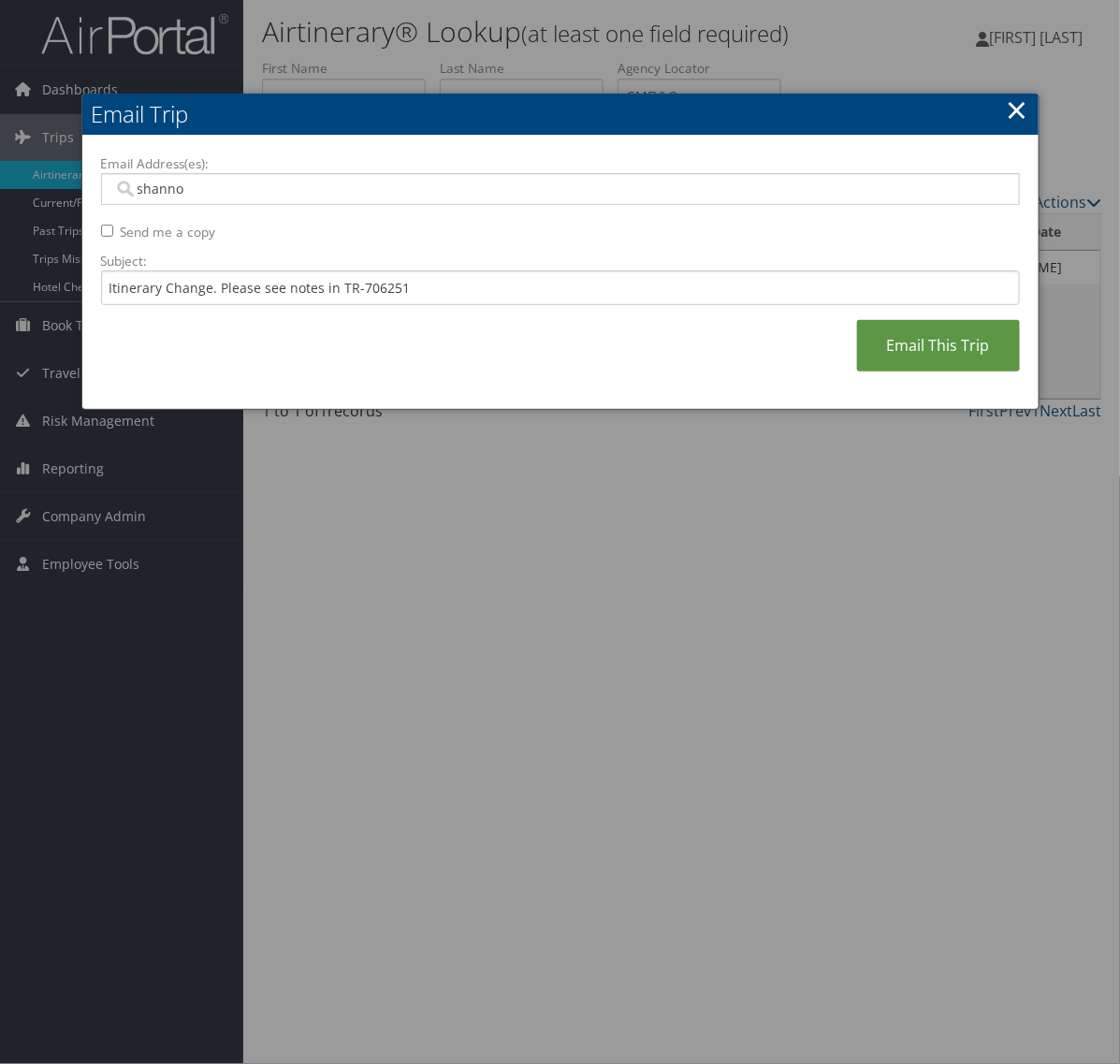 type on "[FIRST]" 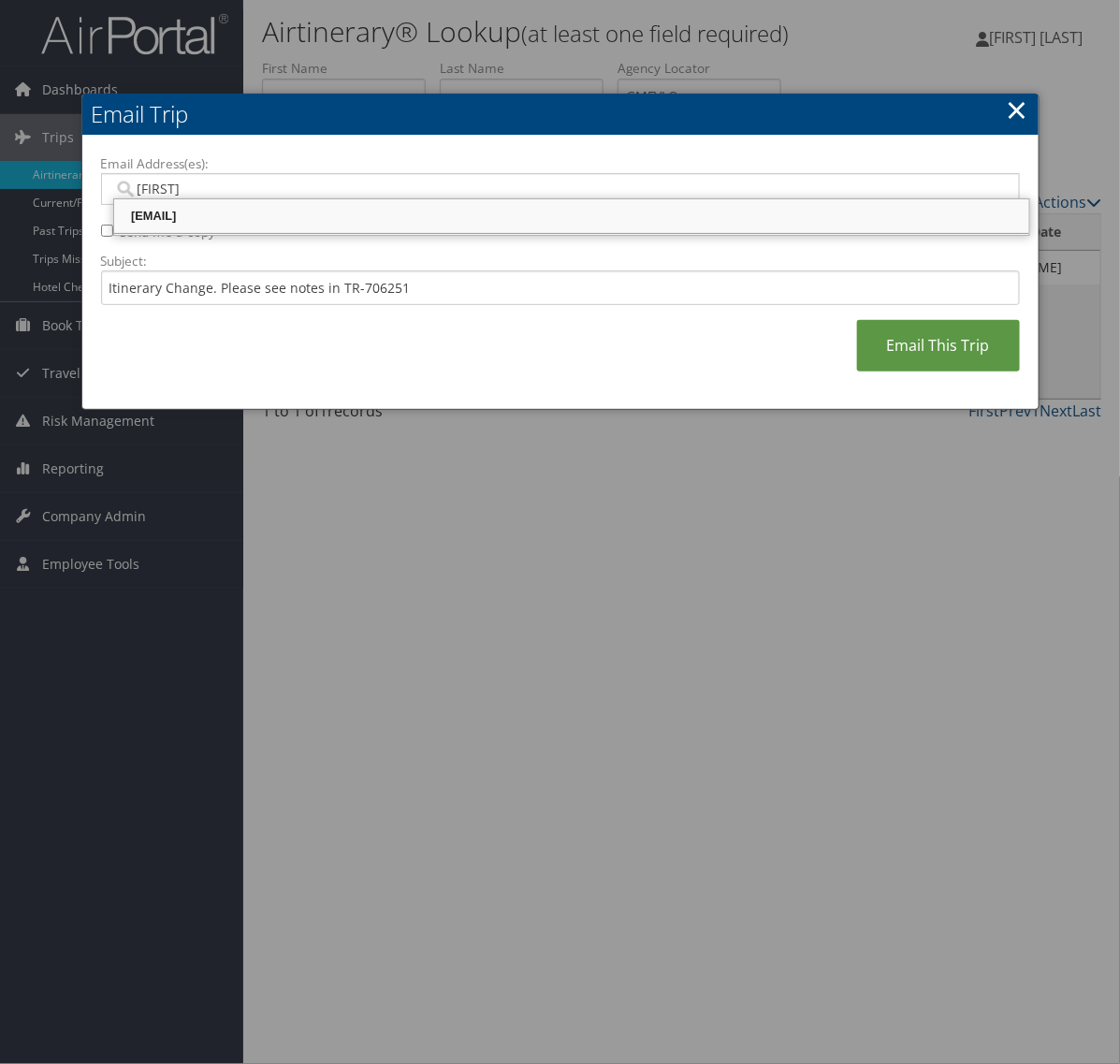 click on "[EMAIL]" at bounding box center (572, 216) 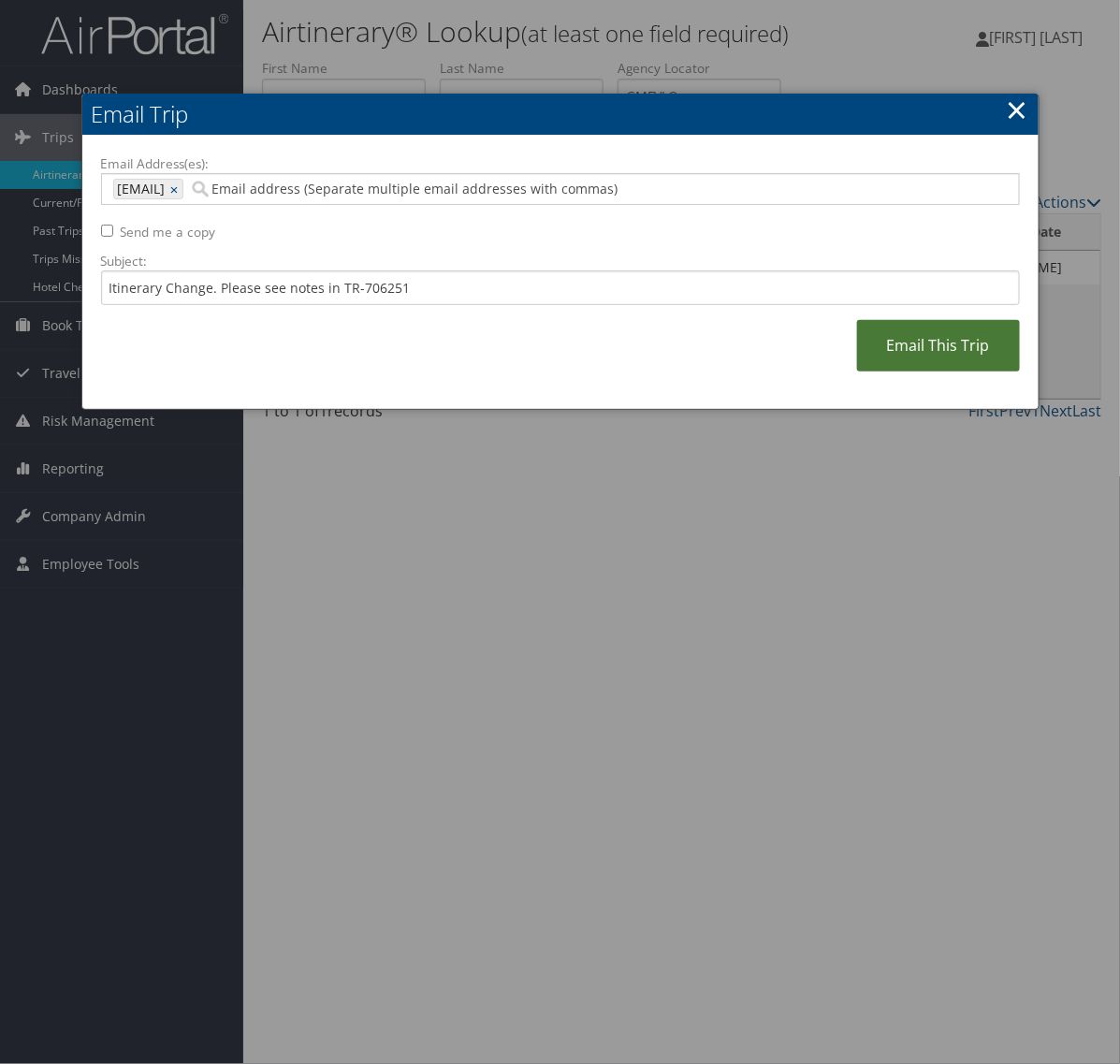 click on "Email This Trip" at bounding box center (938, 345) 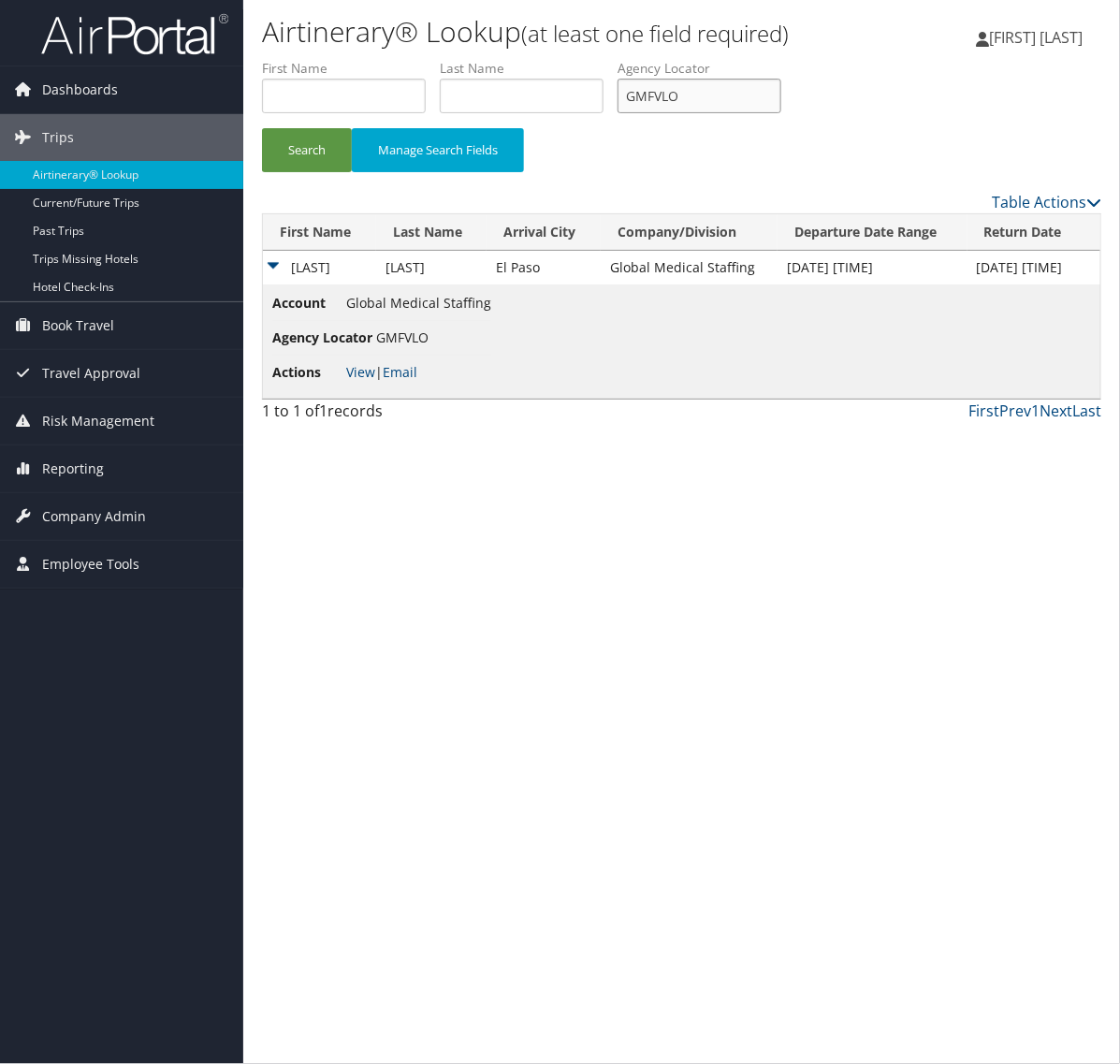 click on "GMFVLO" at bounding box center [699, 95] 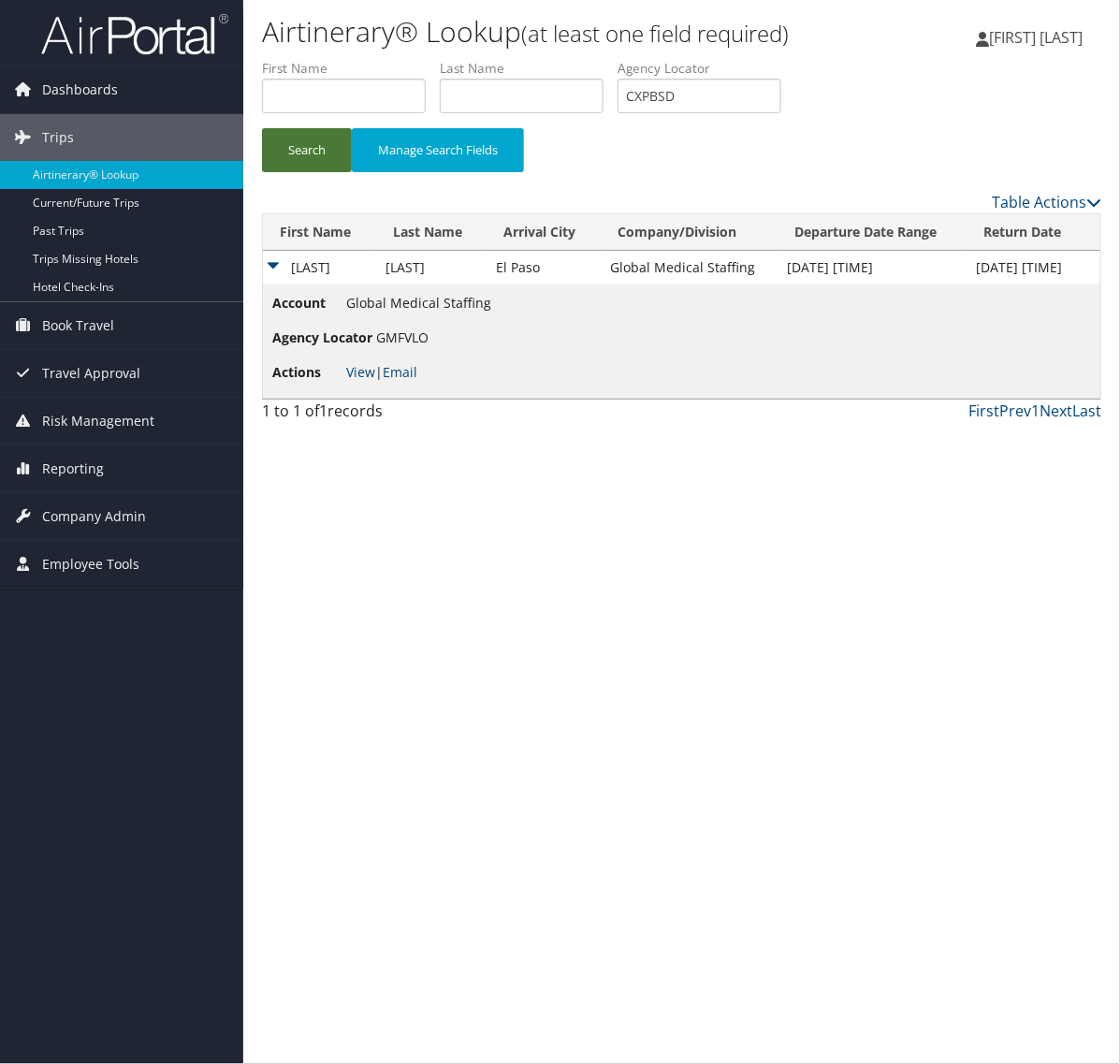 click on "Search" at bounding box center (307, 150) 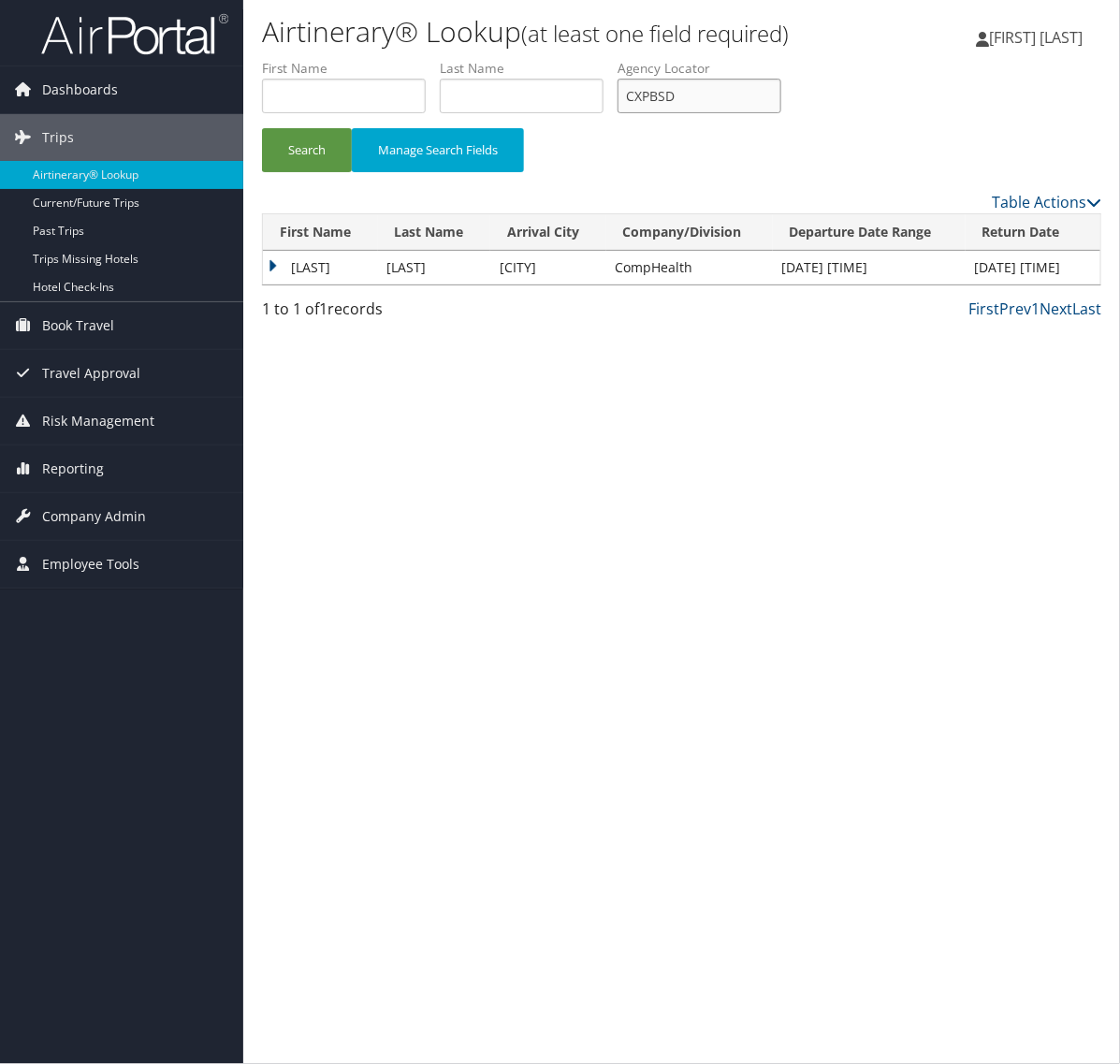 click on "CXPBSD" at bounding box center (699, 95) 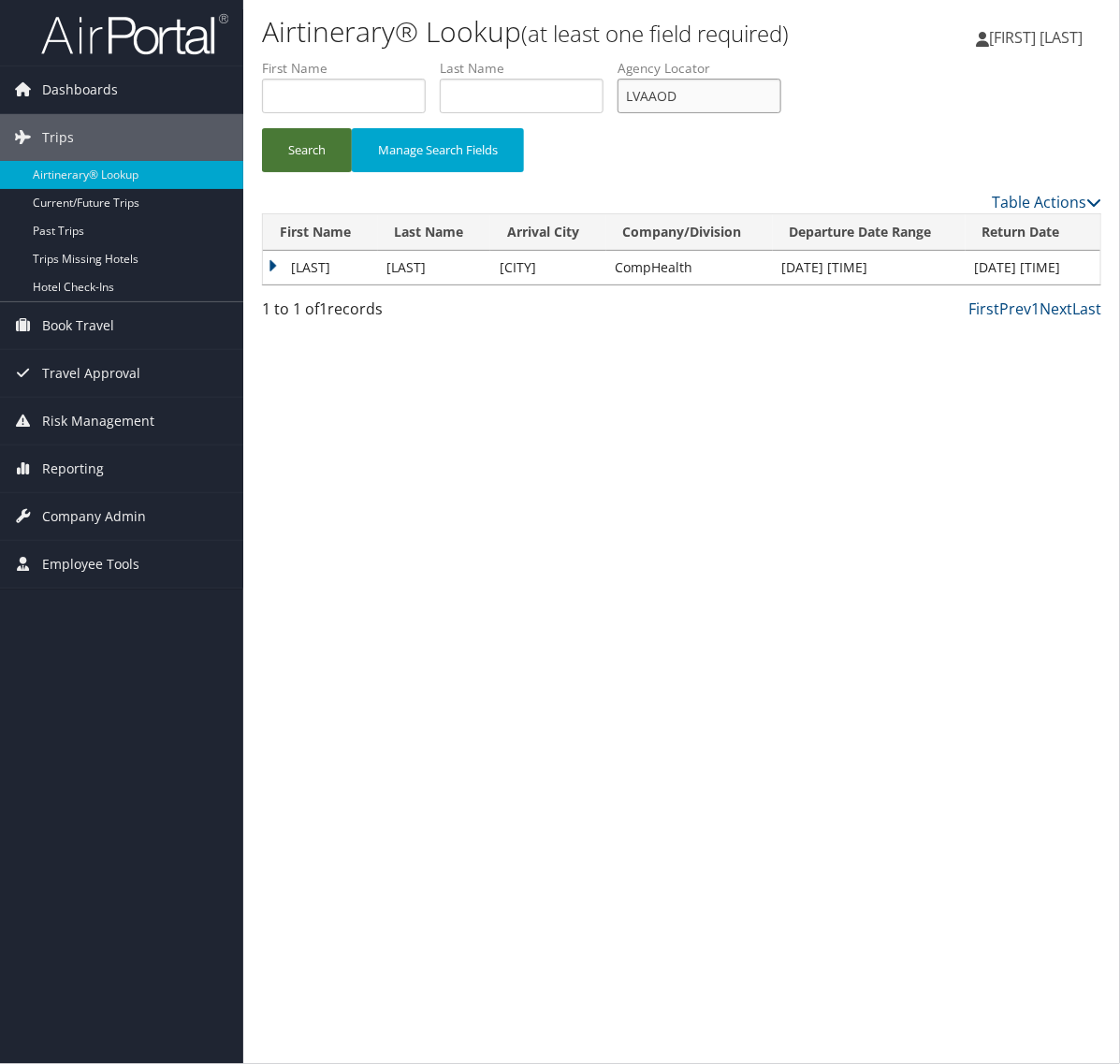 type on "LVAAOD" 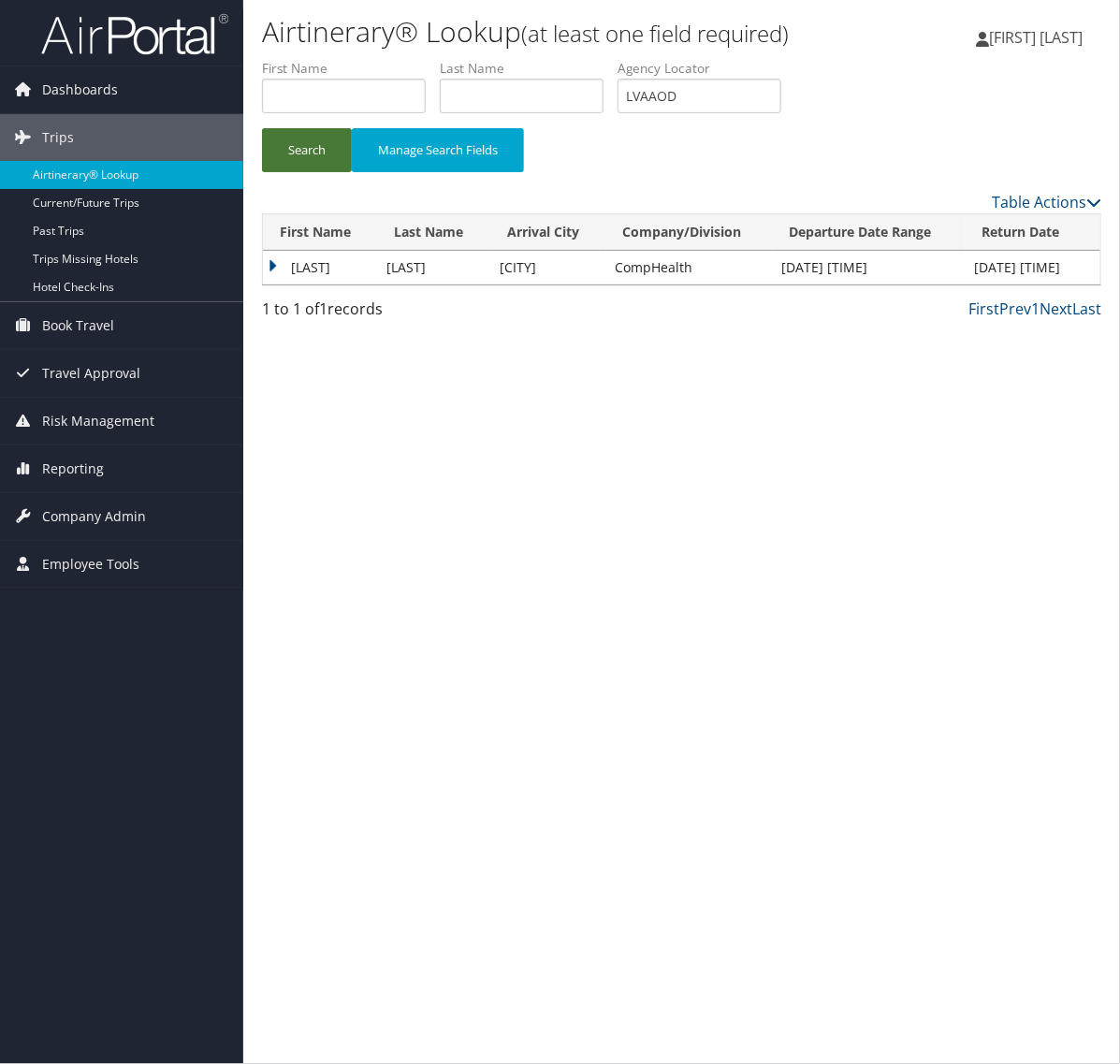 click on "Search" at bounding box center [307, 150] 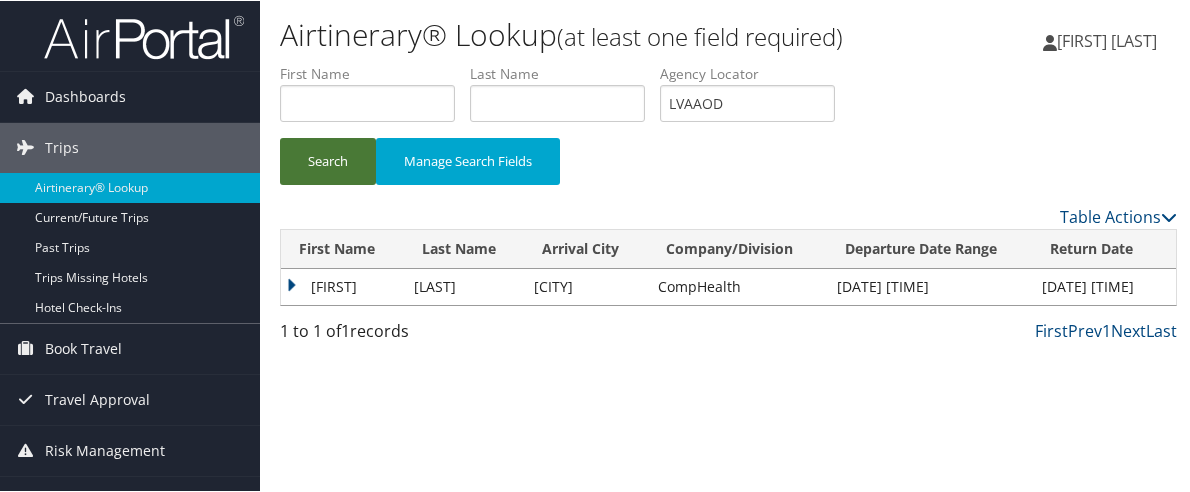 type 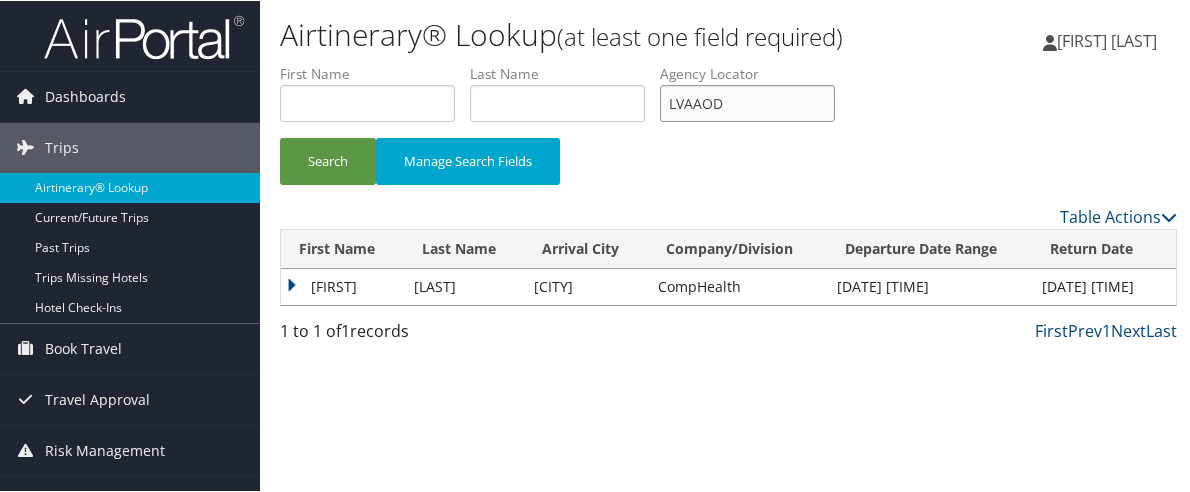 click on "LVAAOD" at bounding box center (747, 102) 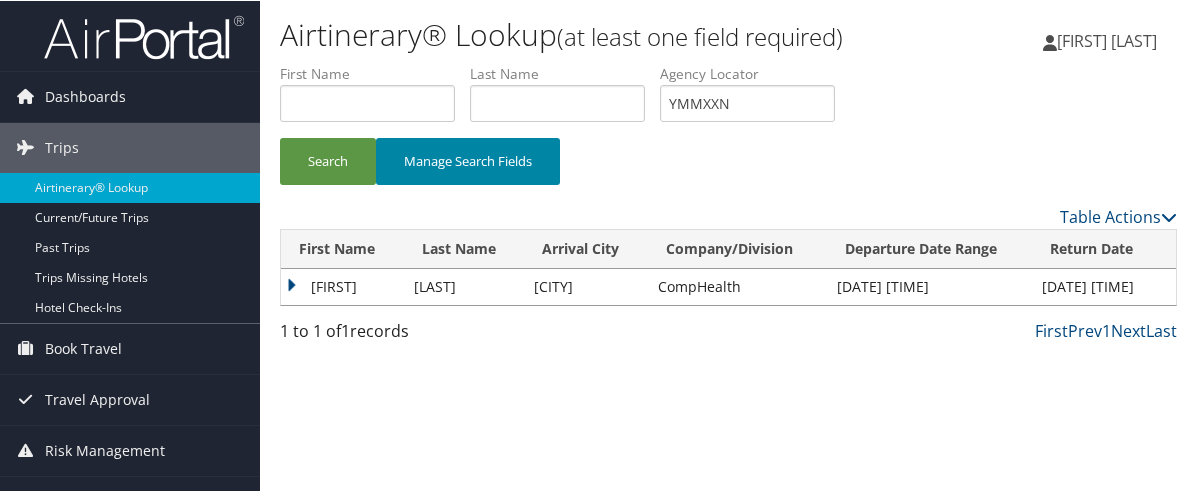 click on "Manage Search Fields" at bounding box center [468, 160] 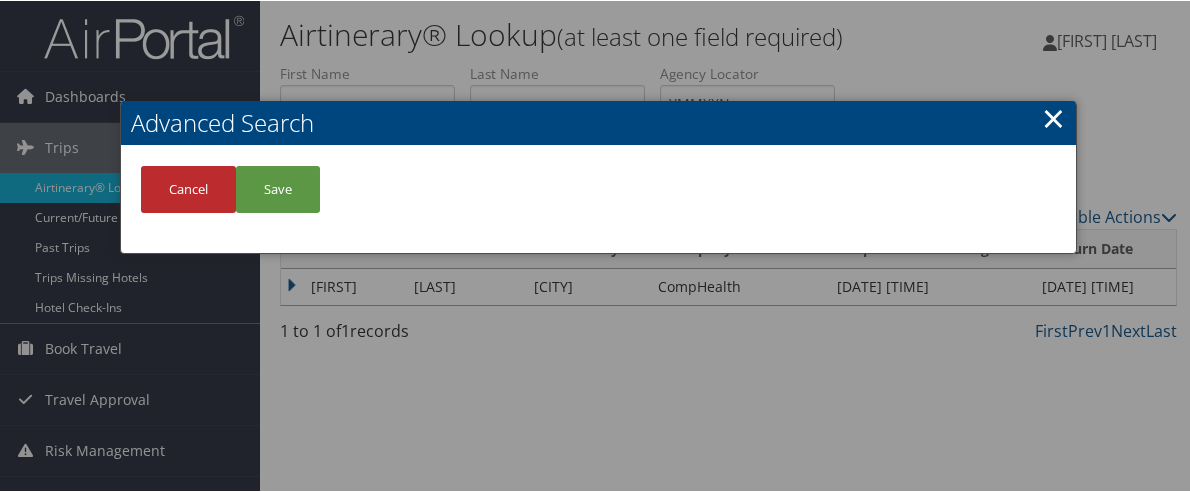 drag, startPoint x: 1050, startPoint y: 126, endPoint x: 275, endPoint y: 158, distance: 775.66034 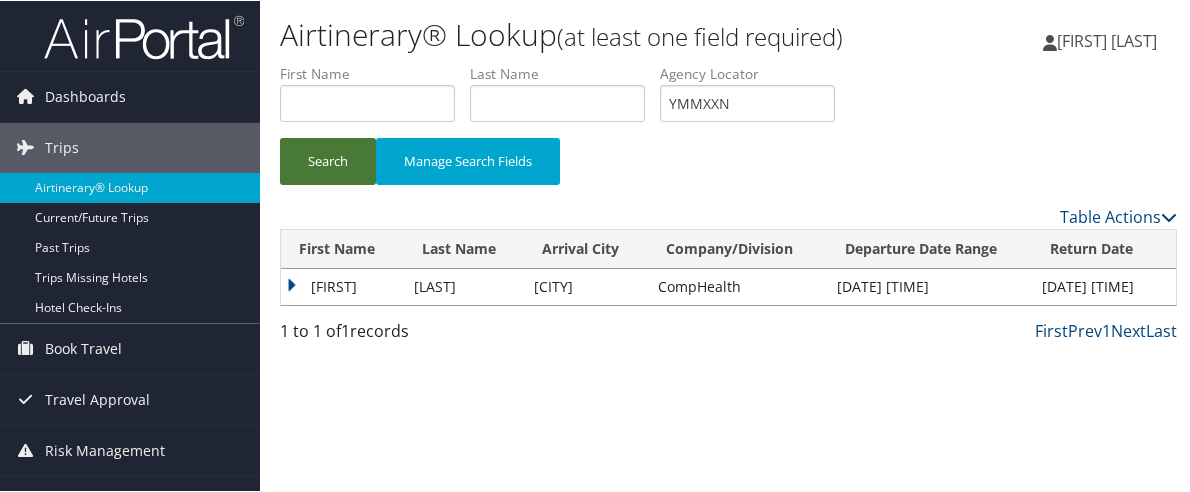 click on "Search" at bounding box center (328, 160) 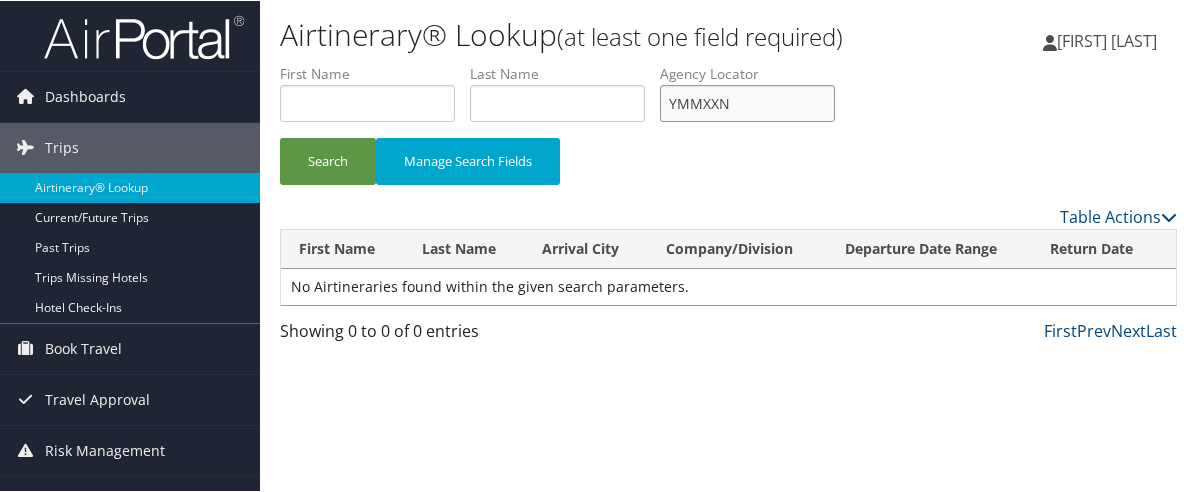 click on "YMMXXN" at bounding box center [747, 102] 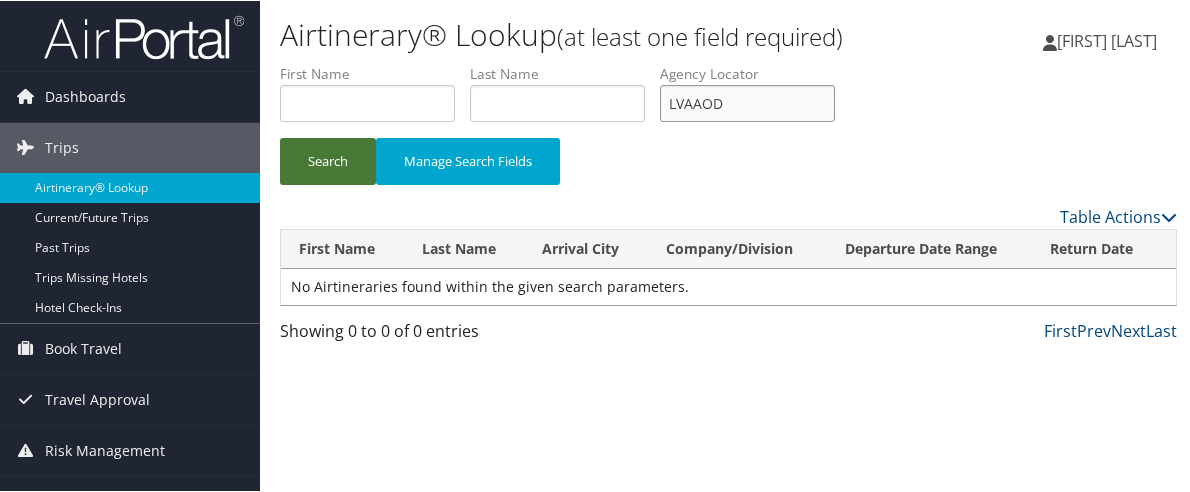 type on "LVAAOD" 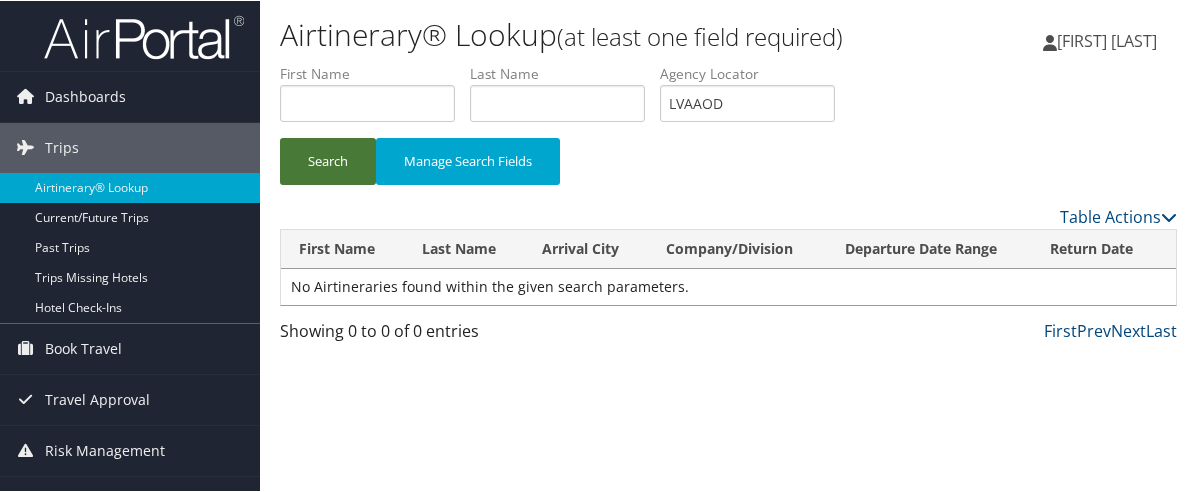 click on "Search" at bounding box center (328, 160) 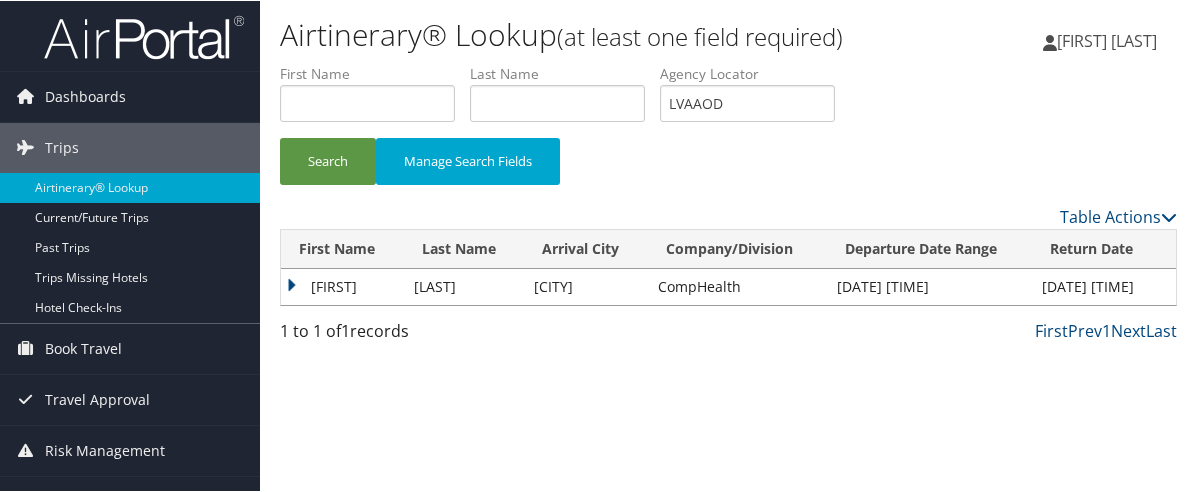 click on "[FIRST]" at bounding box center [342, 286] 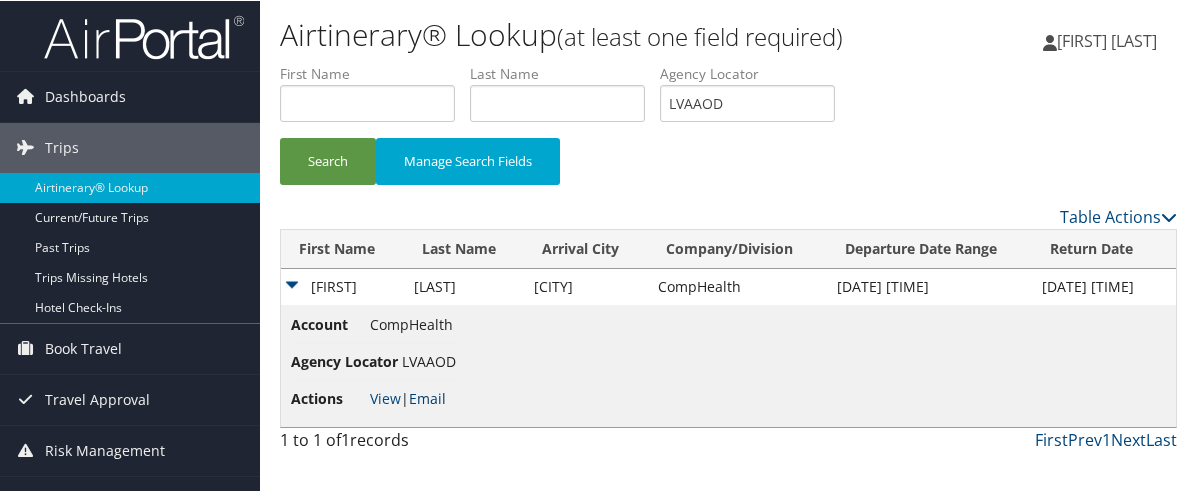 click on "Email" at bounding box center (427, 397) 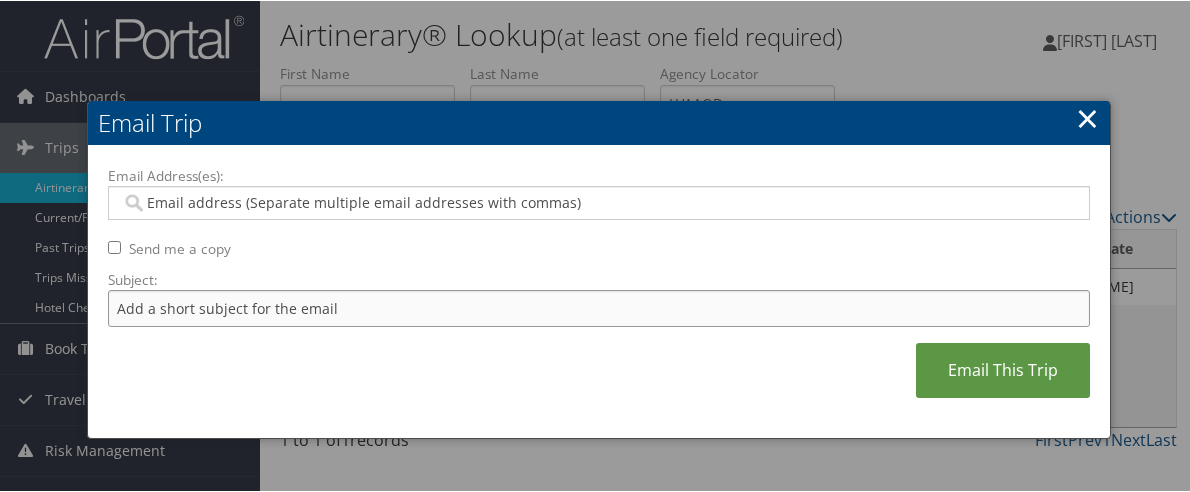 click on "Subject:" at bounding box center (599, 307) 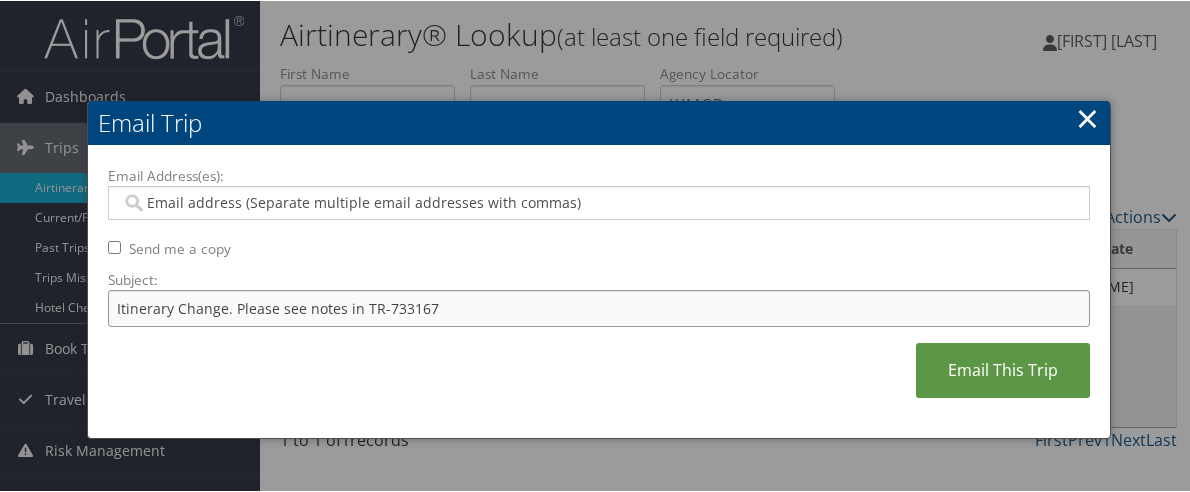 click on "Itinerary Change. Please see notes in TR-733167" at bounding box center [599, 307] 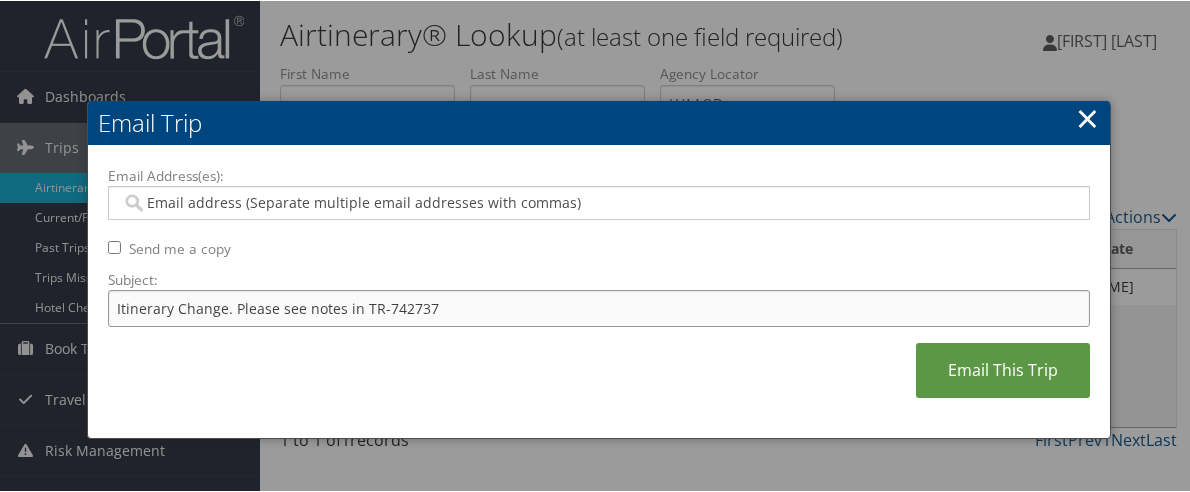type on "Itinerary Change. Please see notes in TR-742737" 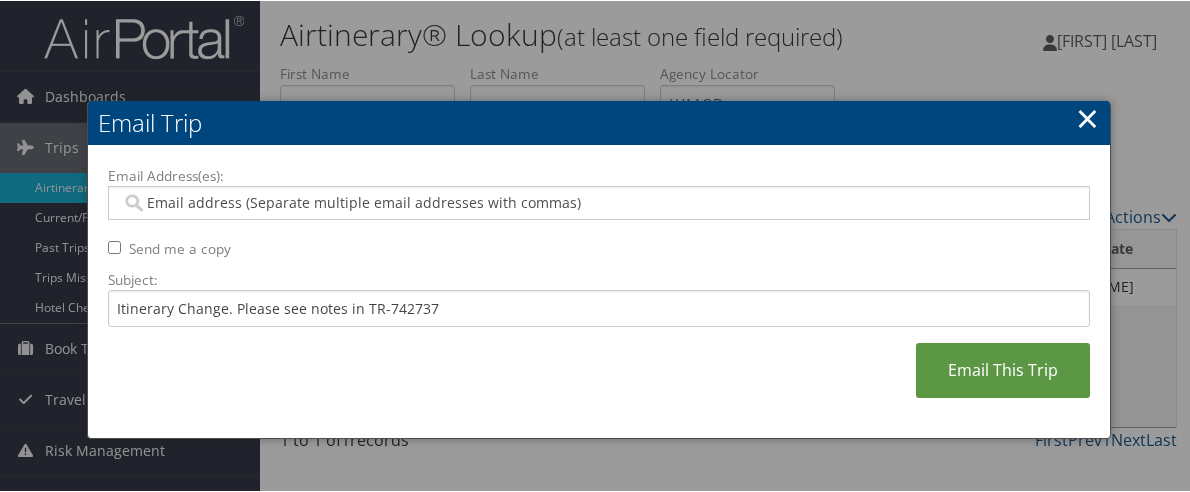 drag, startPoint x: 340, startPoint y: 211, endPoint x: 336, endPoint y: 201, distance: 10.770329 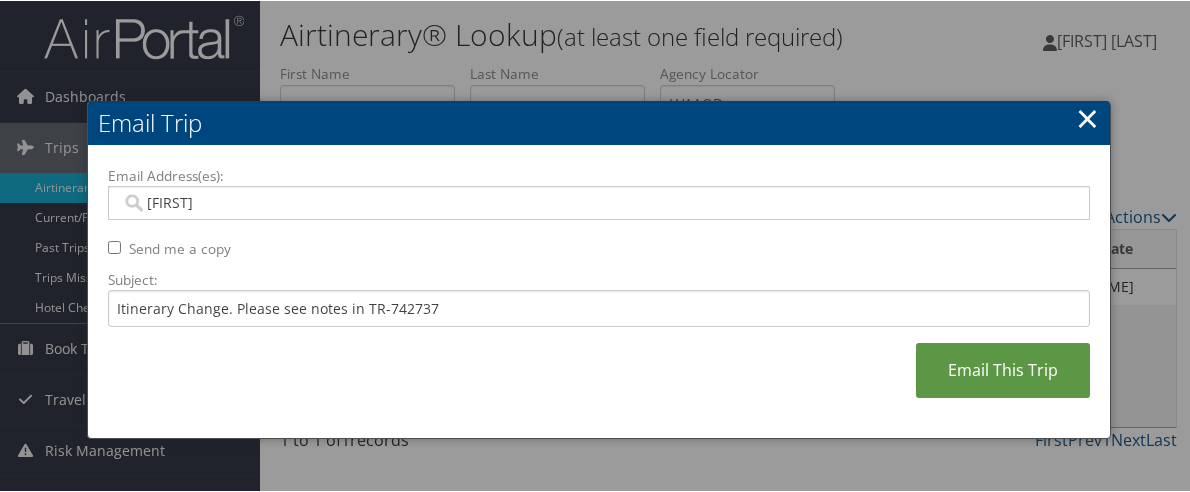 type on "[FIRST]" 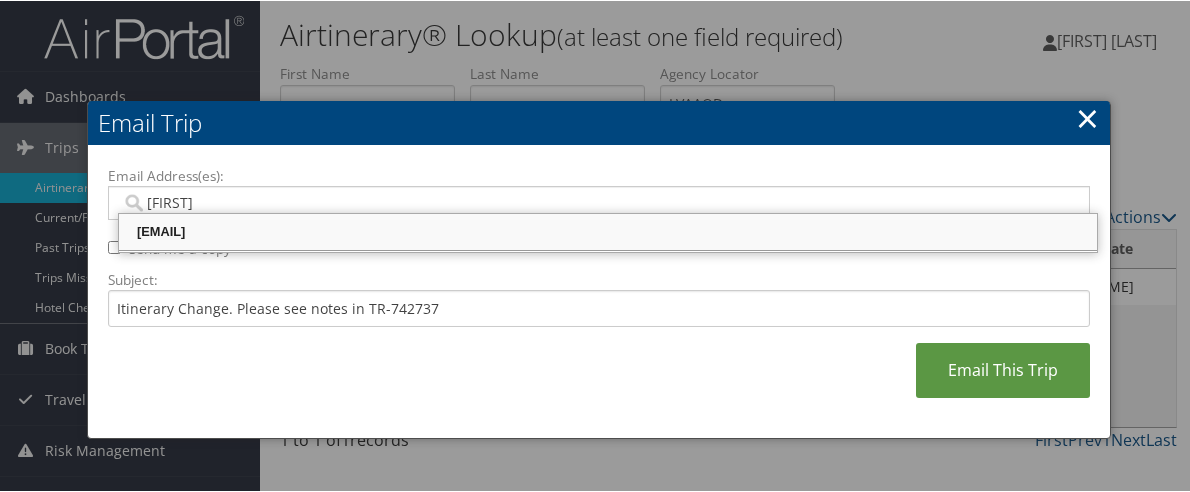 type on "[EMAIL]" 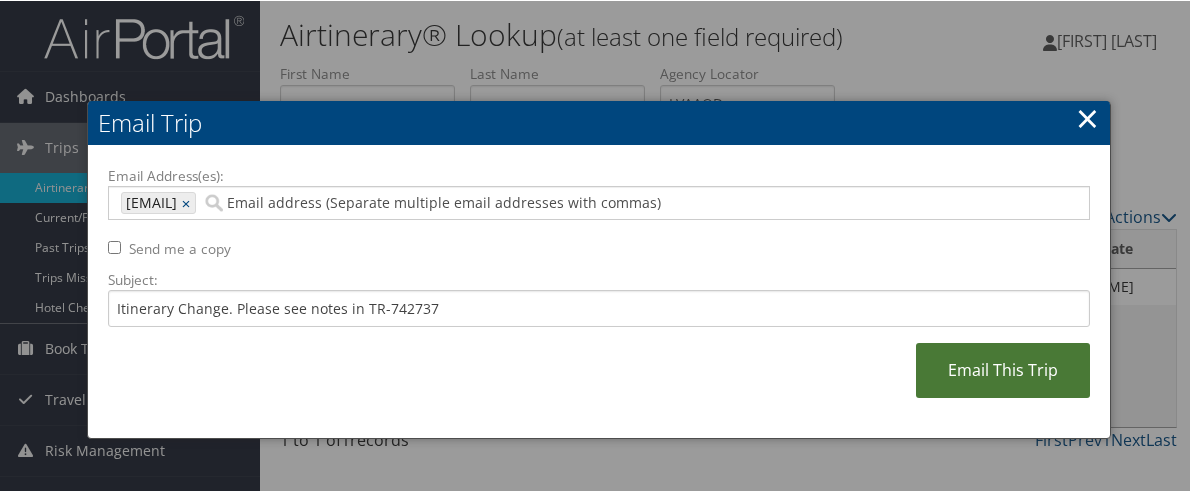 click on "Email This Trip" at bounding box center (1003, 369) 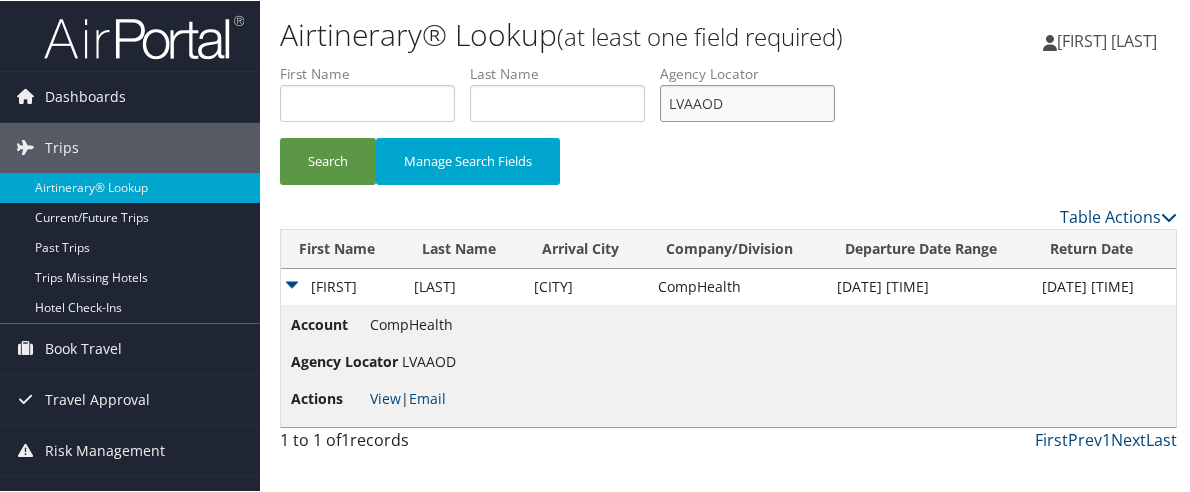 click on "LVAAOD" at bounding box center [747, 102] 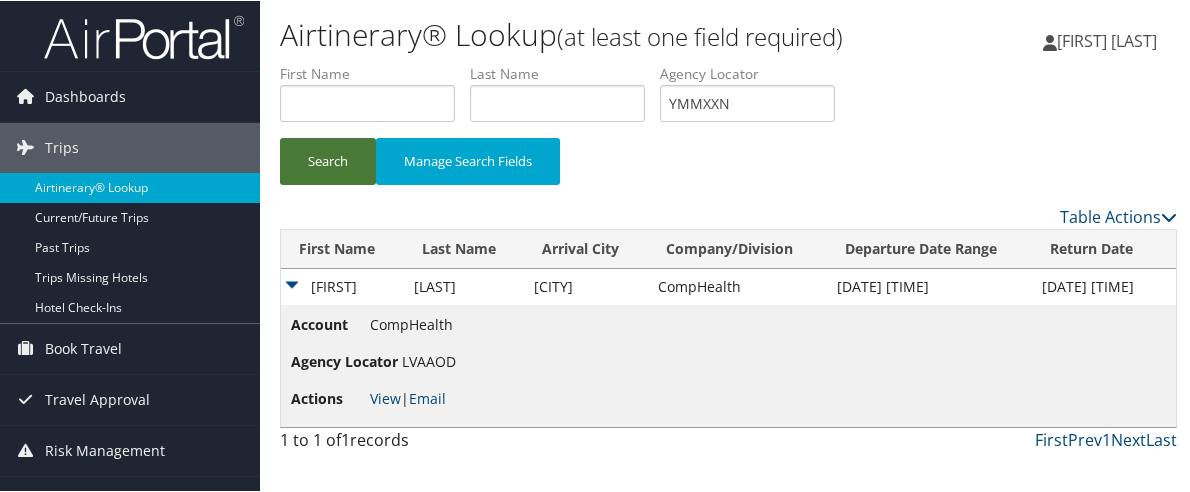 click on "Search" at bounding box center [328, 160] 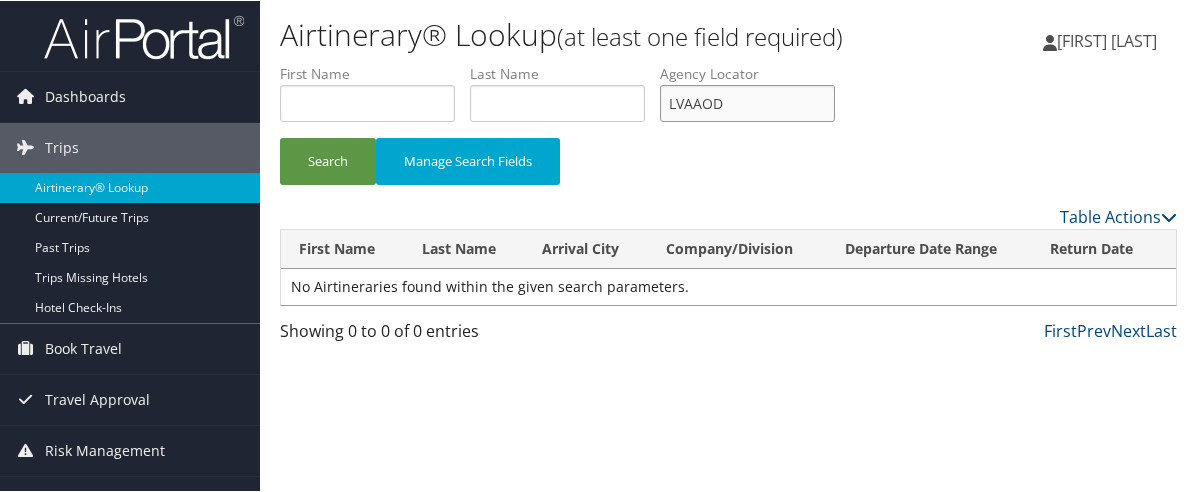 click on "LVAAOD" at bounding box center (747, 102) 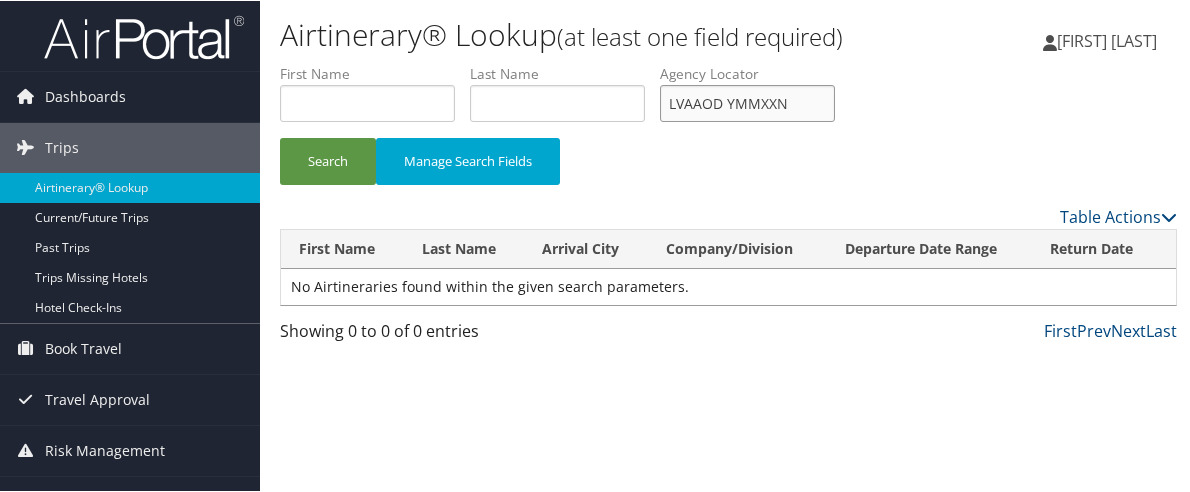 click on "LVAAOD YMMXXN" at bounding box center (747, 102) 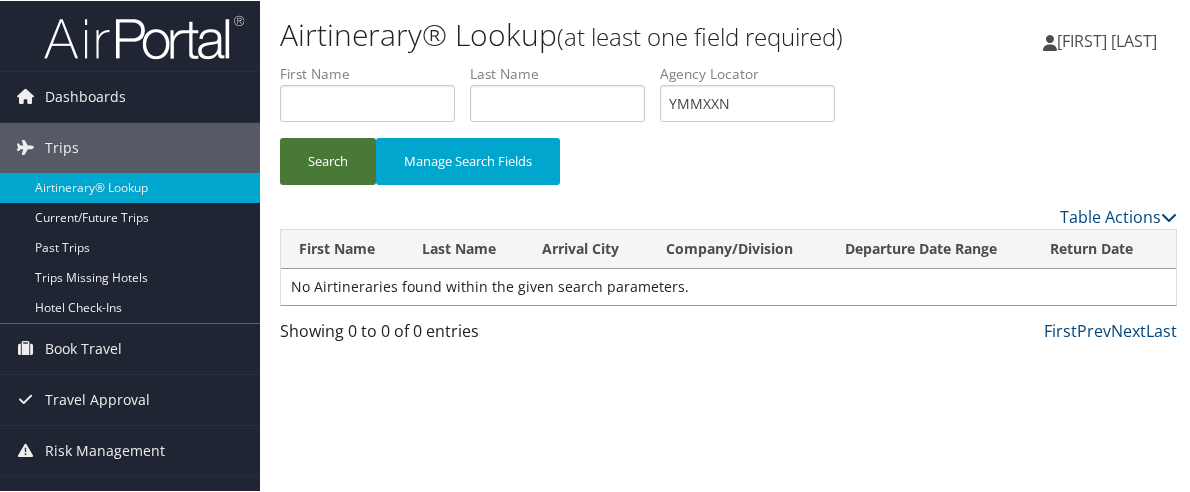 click on "Search" at bounding box center [328, 160] 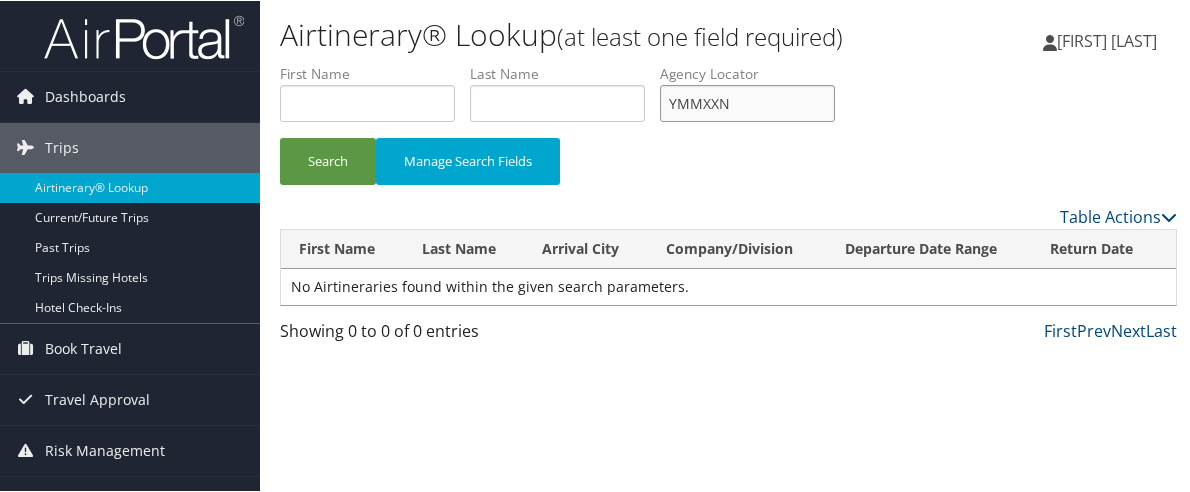 click on "YMMXXN" at bounding box center [747, 102] 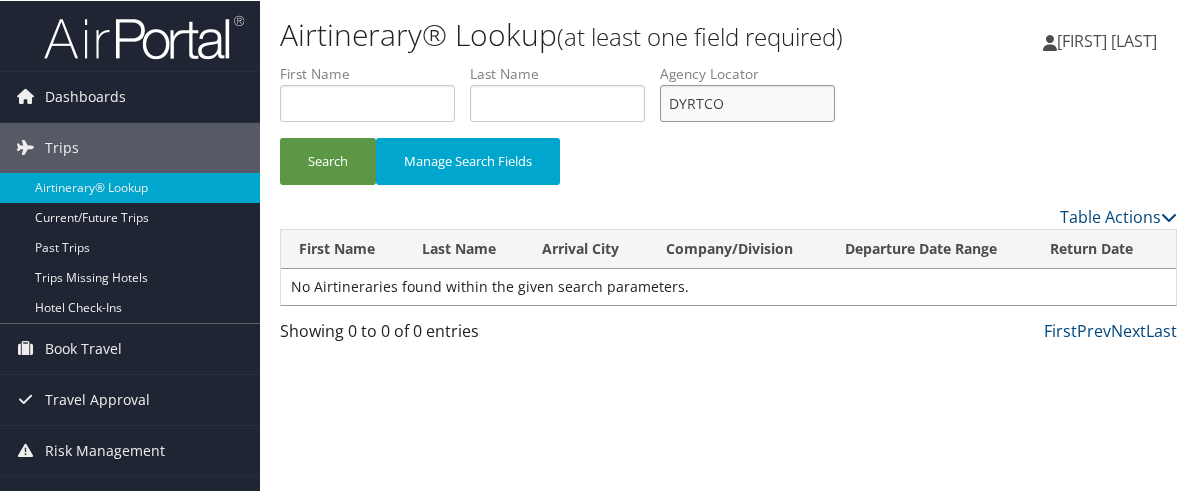 type on "DYRTCO" 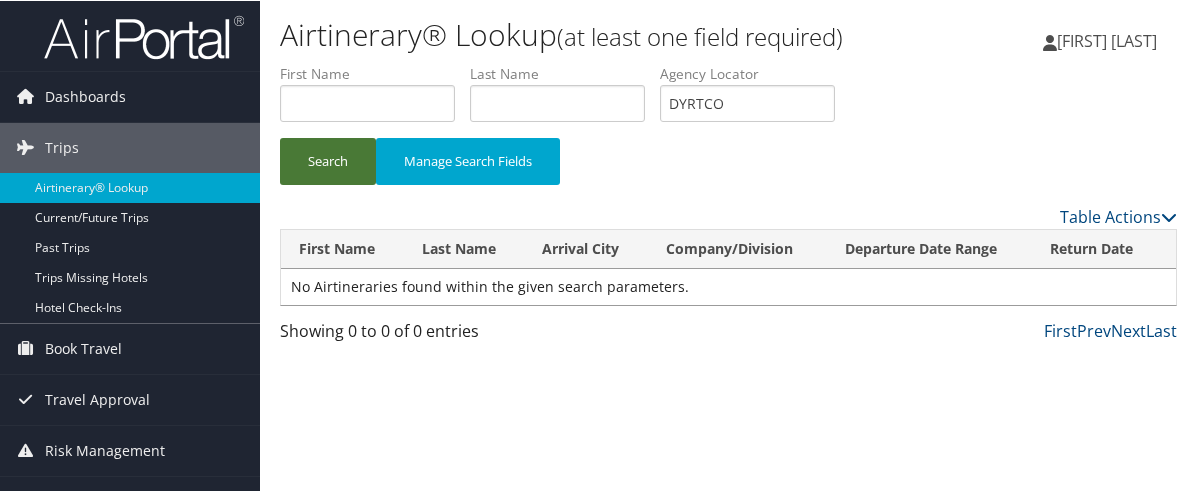 click on "Search" at bounding box center (328, 160) 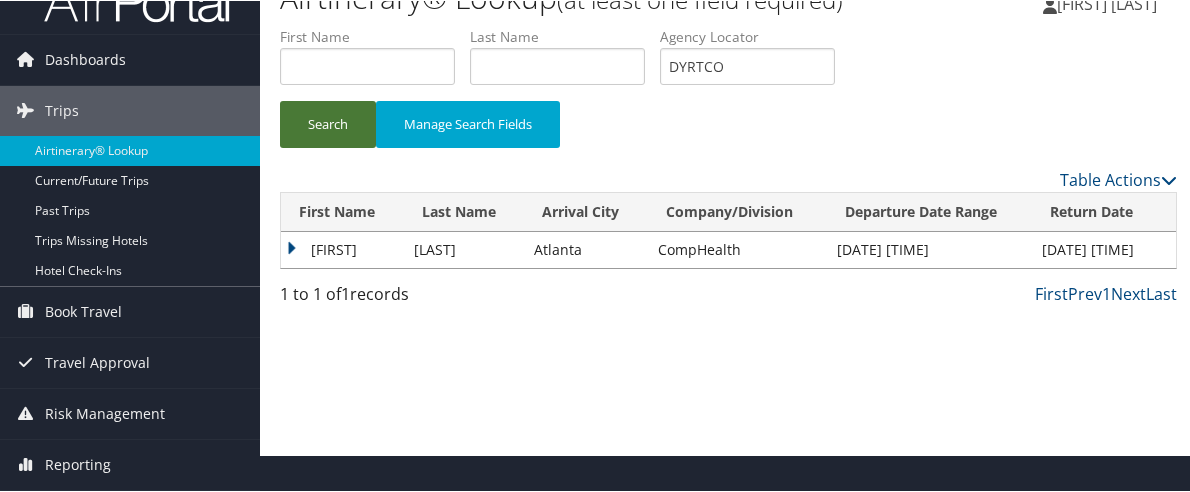 scroll, scrollTop: 0, scrollLeft: 0, axis: both 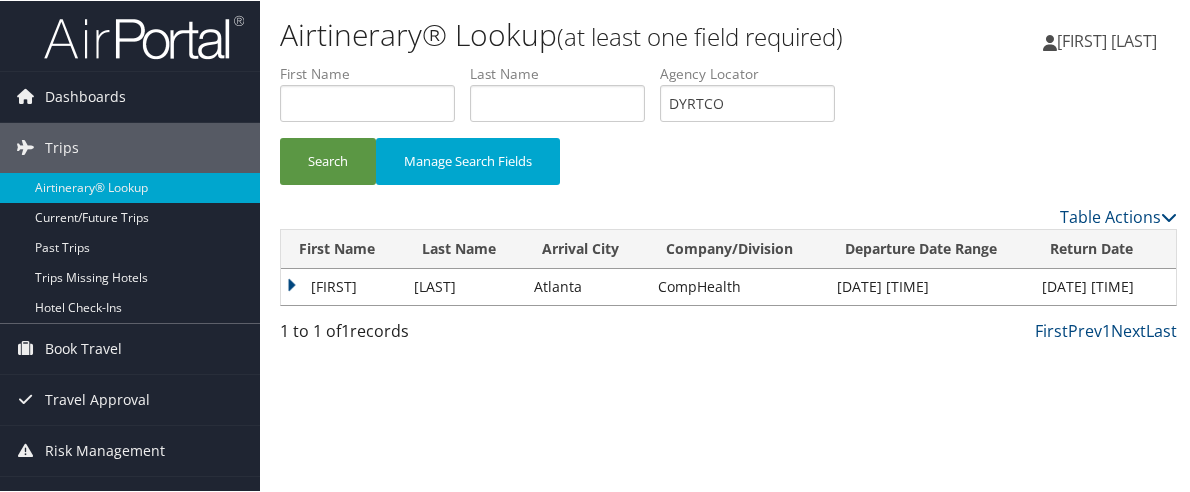 click on "[FIRST]" at bounding box center [342, 286] 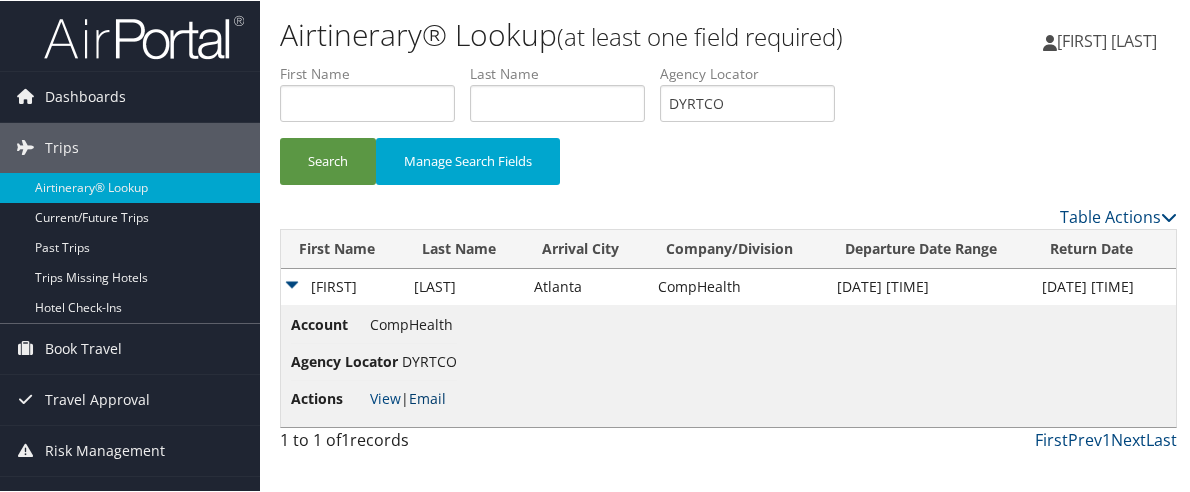 click on "Email" at bounding box center (427, 397) 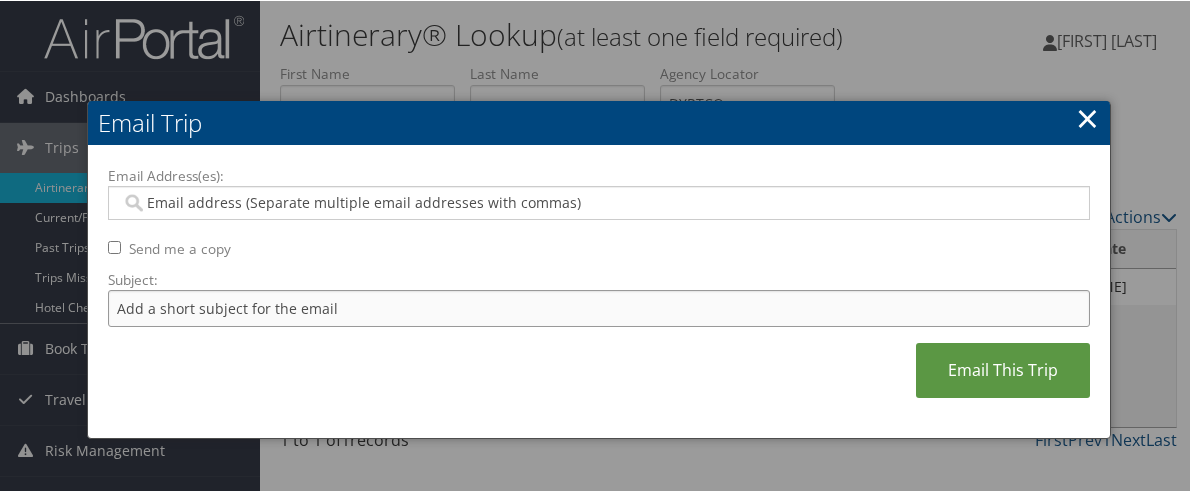 click on "Subject:" at bounding box center [599, 307] 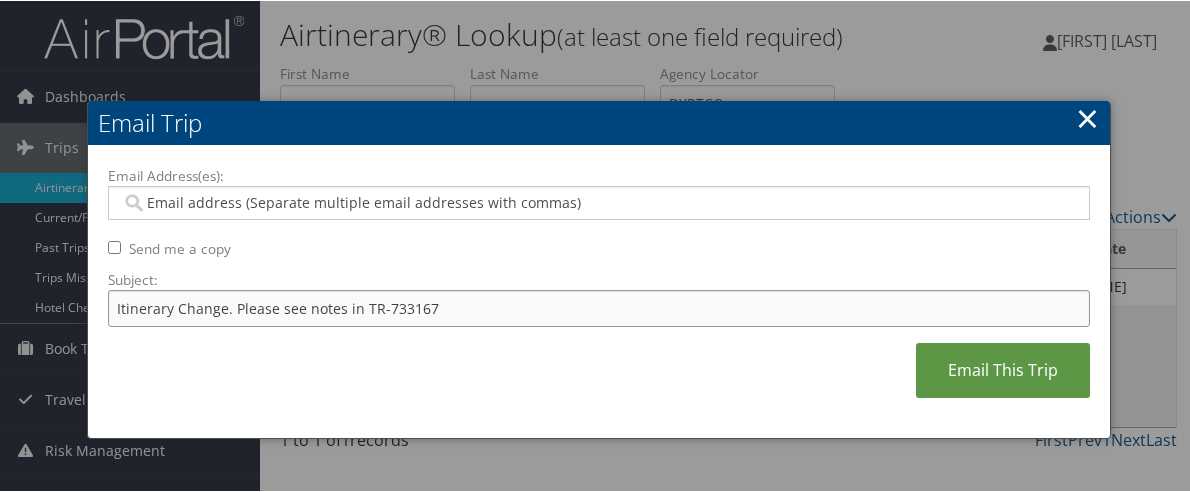 click on "Itinerary Change. Please see notes in TR-733167" at bounding box center (599, 307) 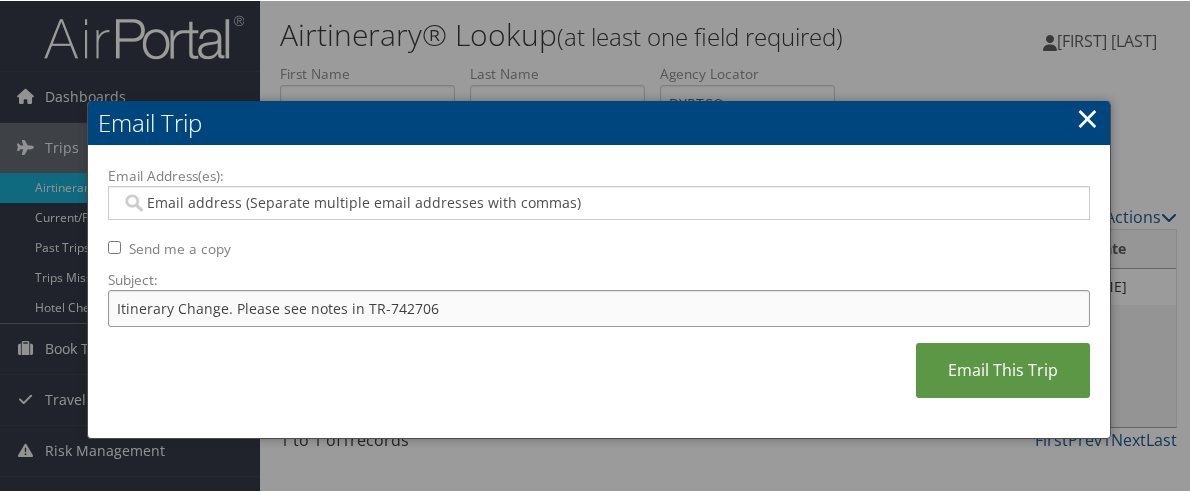 type on "Itinerary Change. Please see notes in TR-742706" 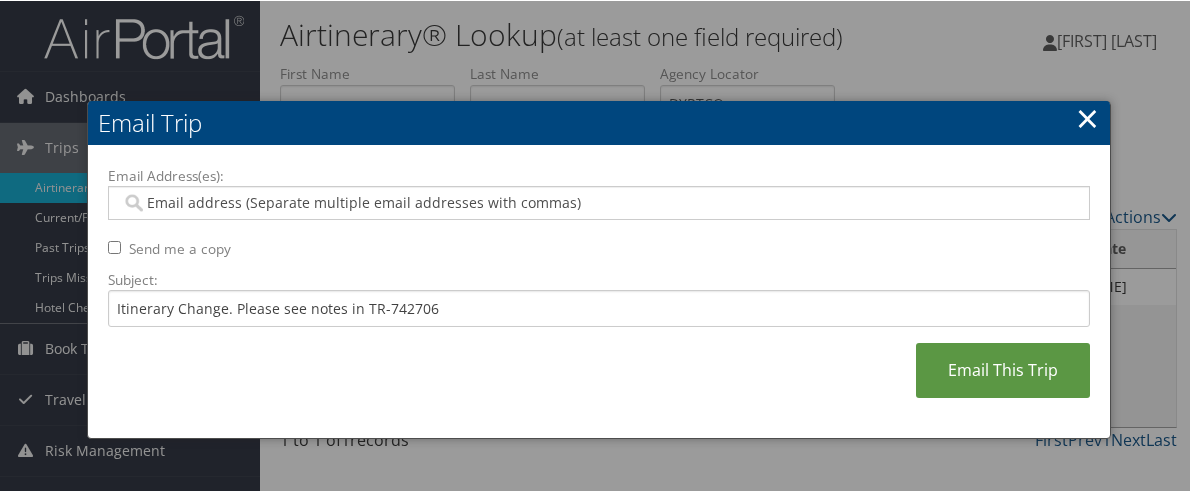 click on "Email Address(es):" at bounding box center (597, 202) 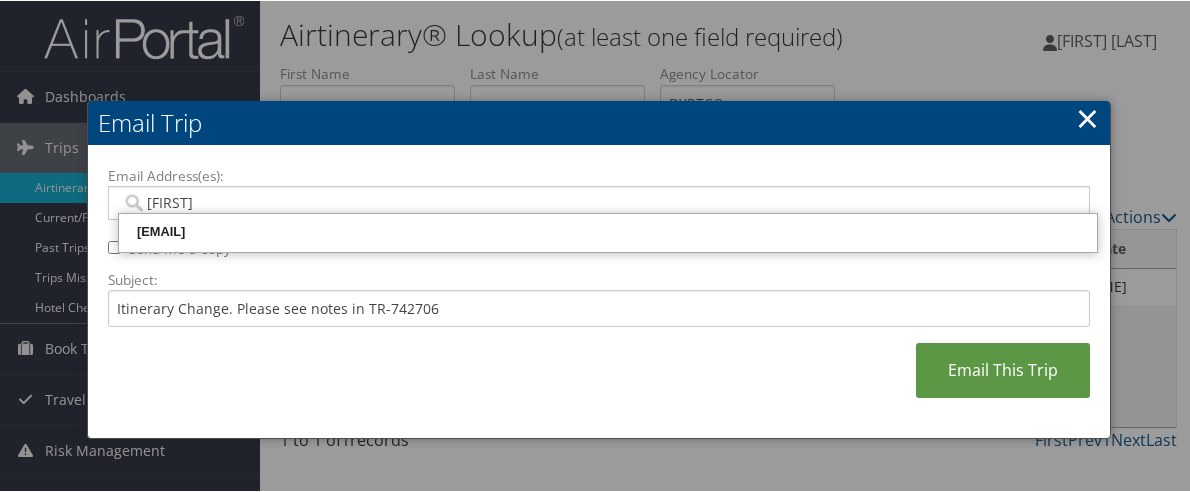 type on "[FIRST]" 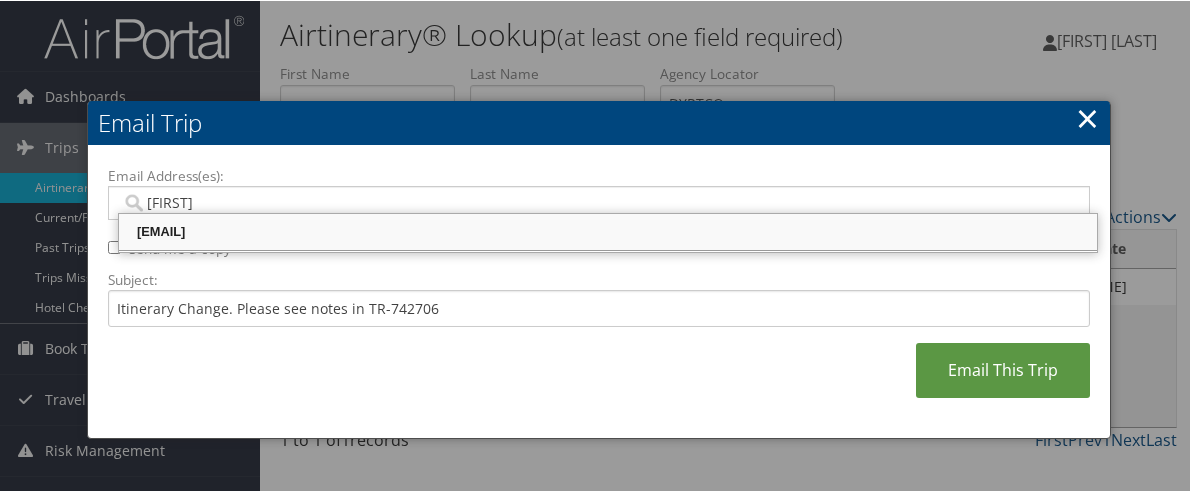 drag, startPoint x: 385, startPoint y: 216, endPoint x: 562, endPoint y: 243, distance: 179.04749 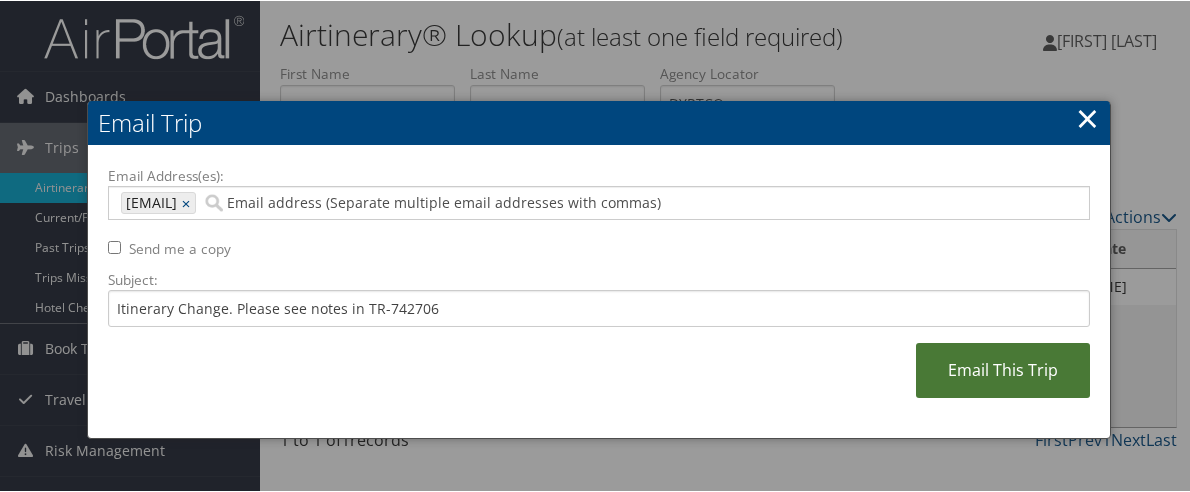 click on "Email This Trip" at bounding box center [1003, 369] 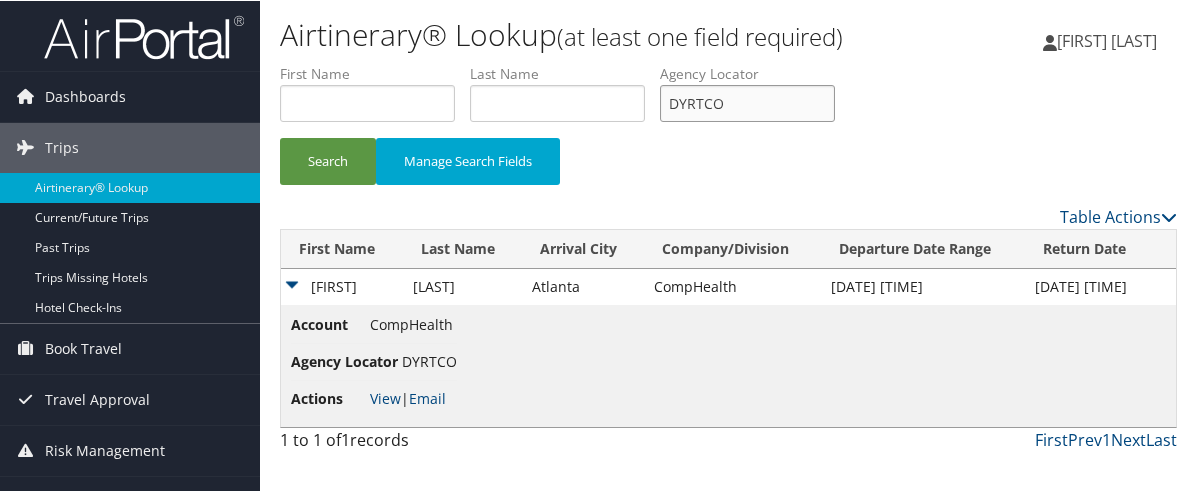 click on "DYRTCO" at bounding box center (747, 102) 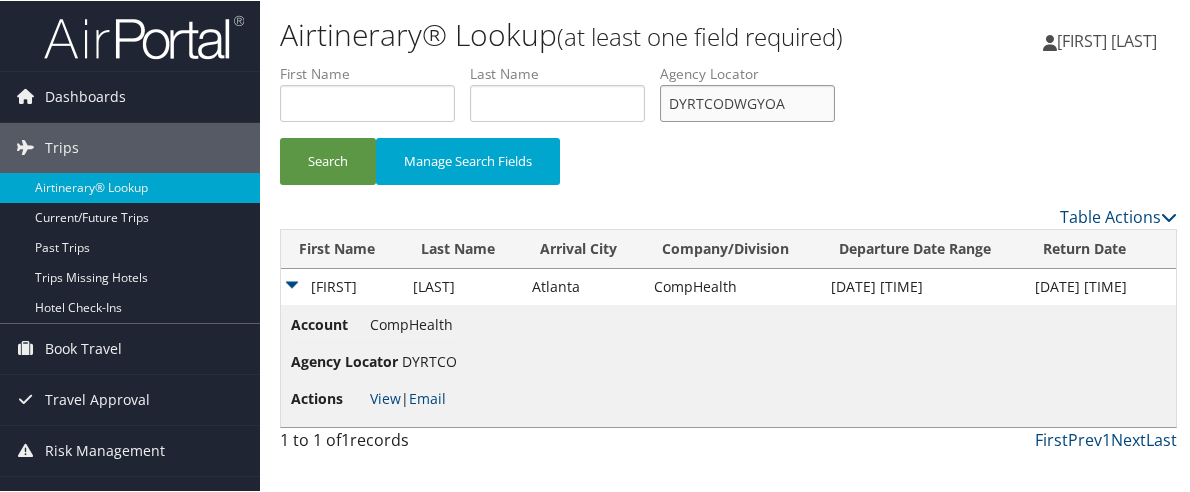 click on "DYRTCODWGYOA" at bounding box center [747, 102] 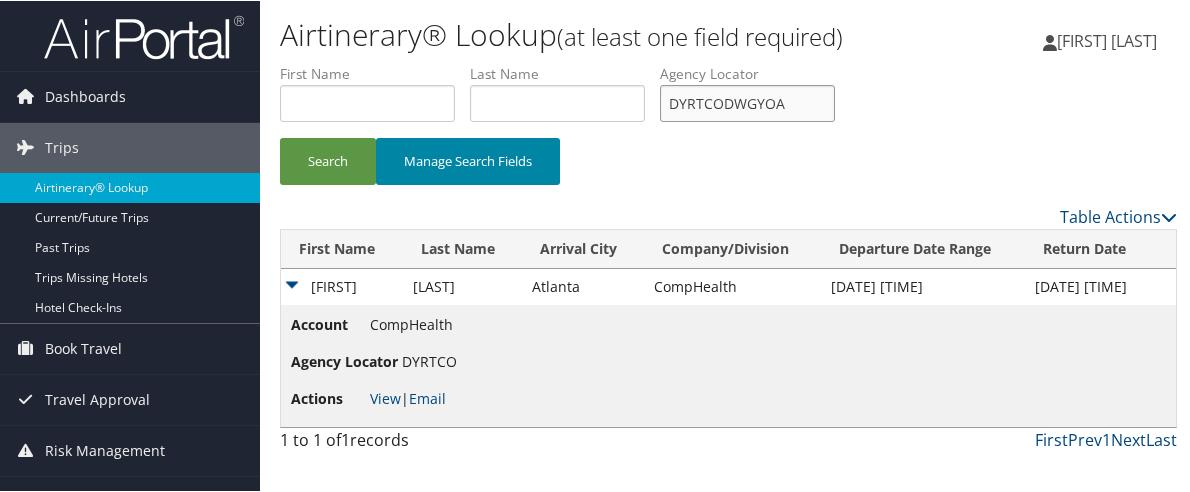 paste 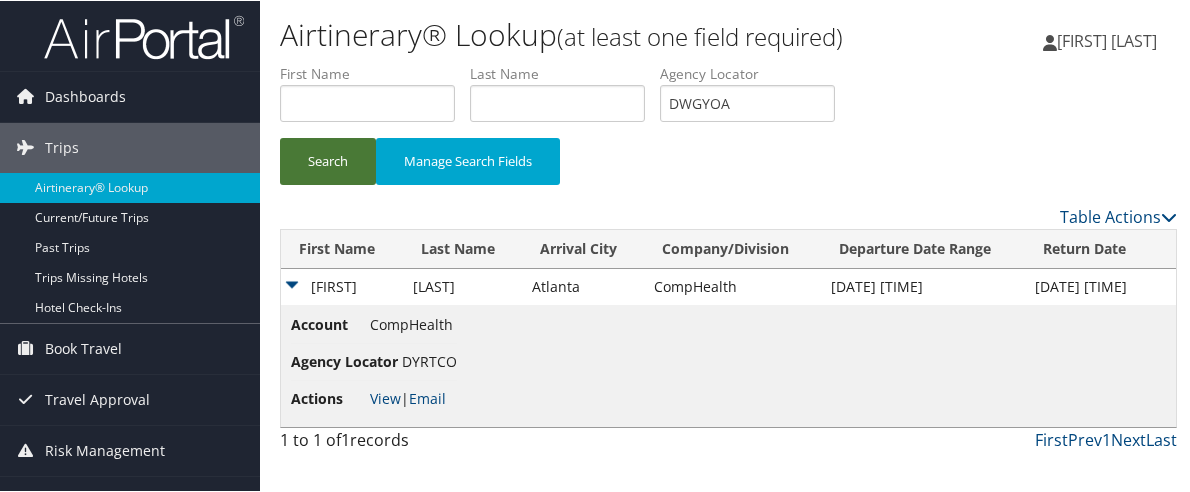 drag, startPoint x: 346, startPoint y: 160, endPoint x: 348, endPoint y: 175, distance: 15.132746 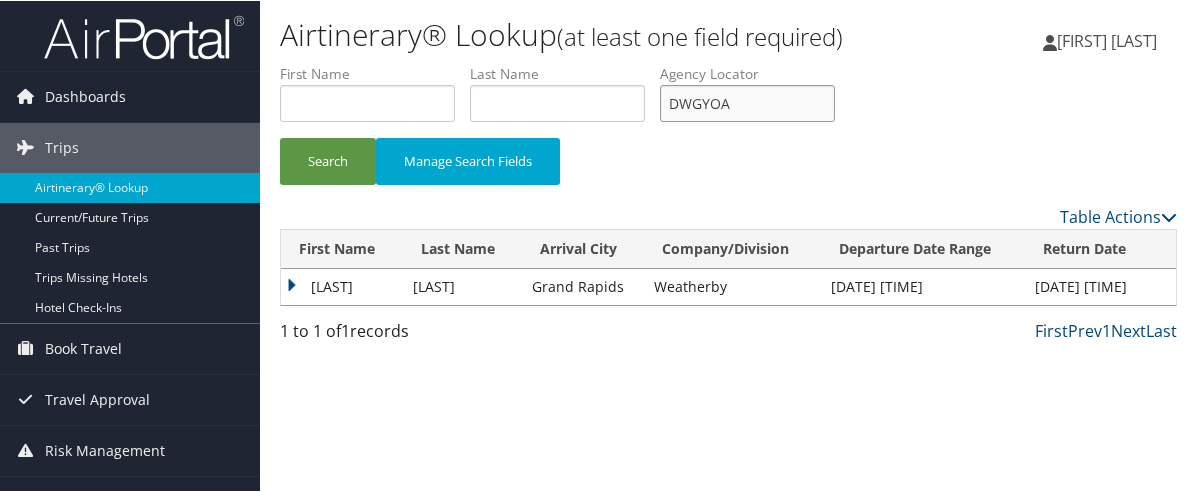 click on "DWGYOA" at bounding box center (747, 102) 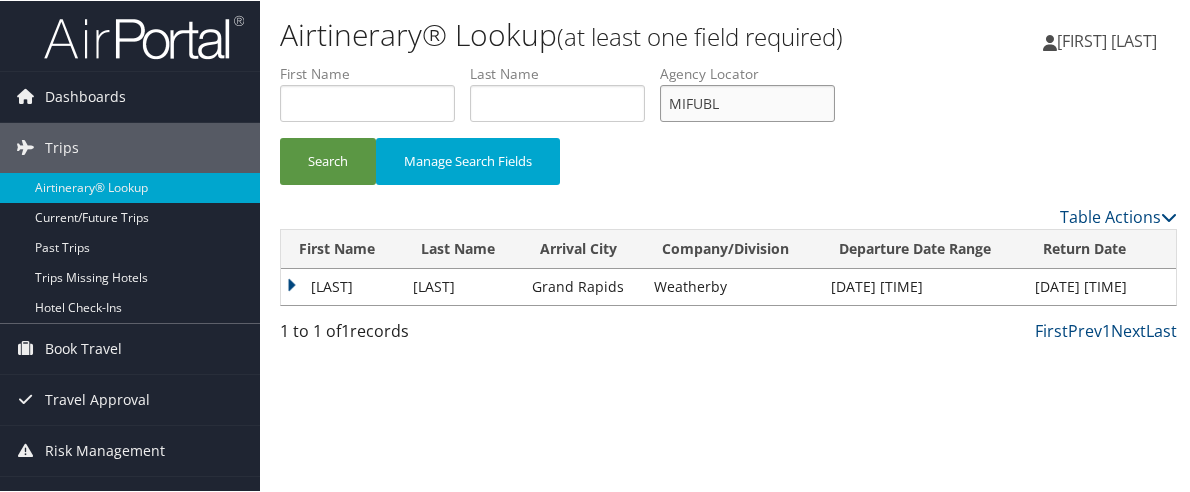 type on "MIFUBL" 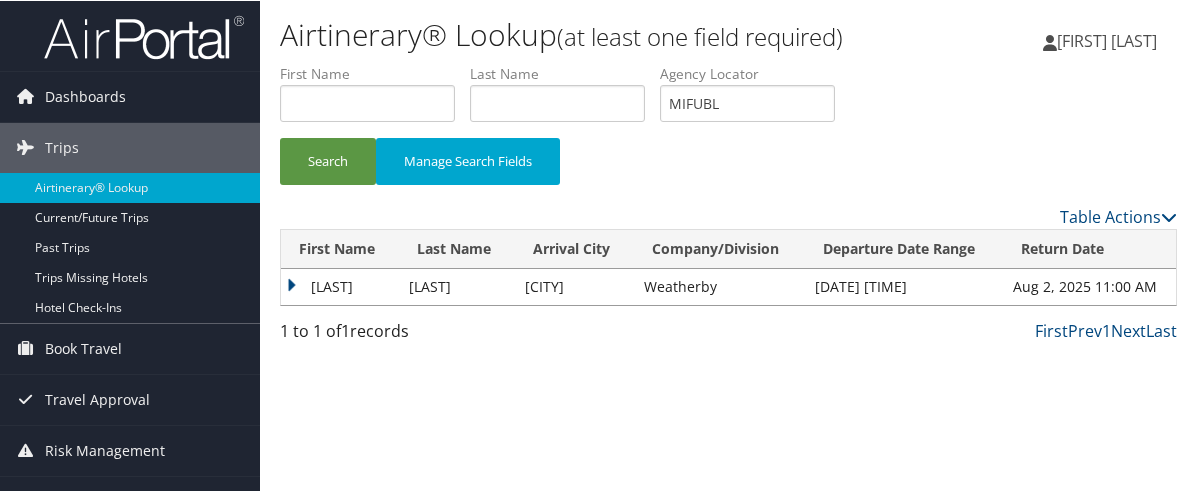 click on "[LAST]" at bounding box center [340, 286] 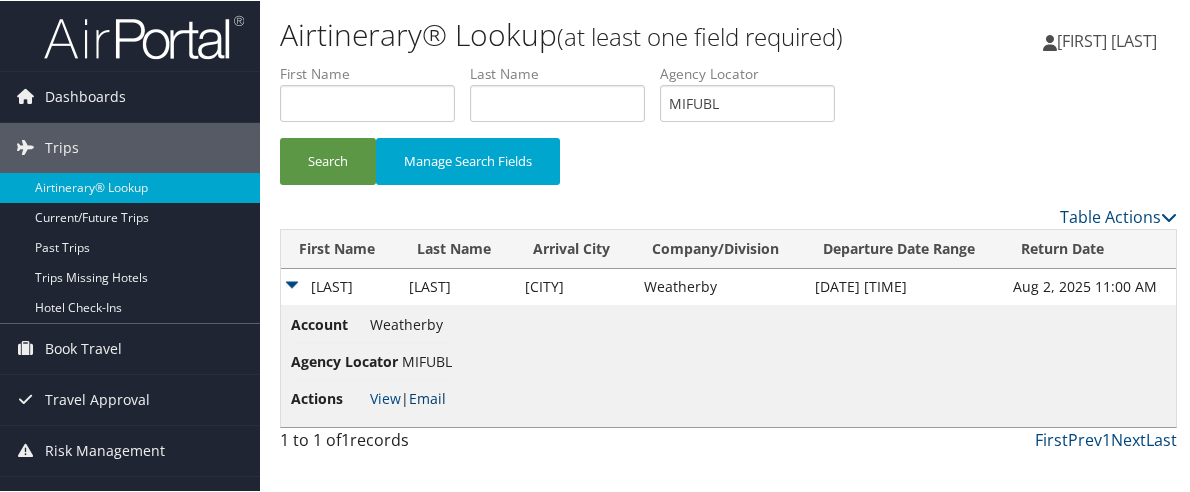 click on "Email" at bounding box center [427, 397] 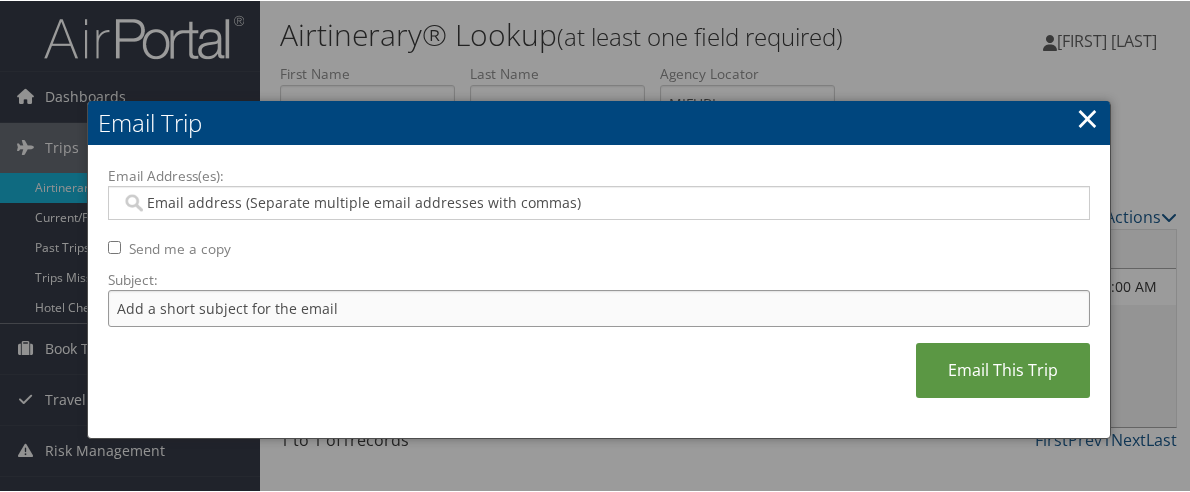 click on "Subject:" at bounding box center (599, 307) 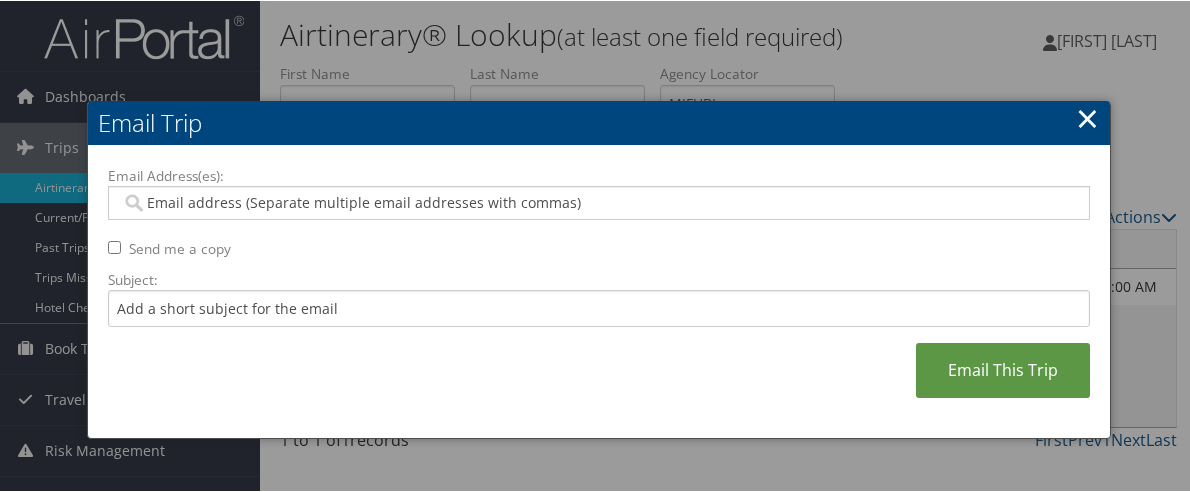 drag, startPoint x: 591, startPoint y: 188, endPoint x: 588, endPoint y: 201, distance: 13.341664 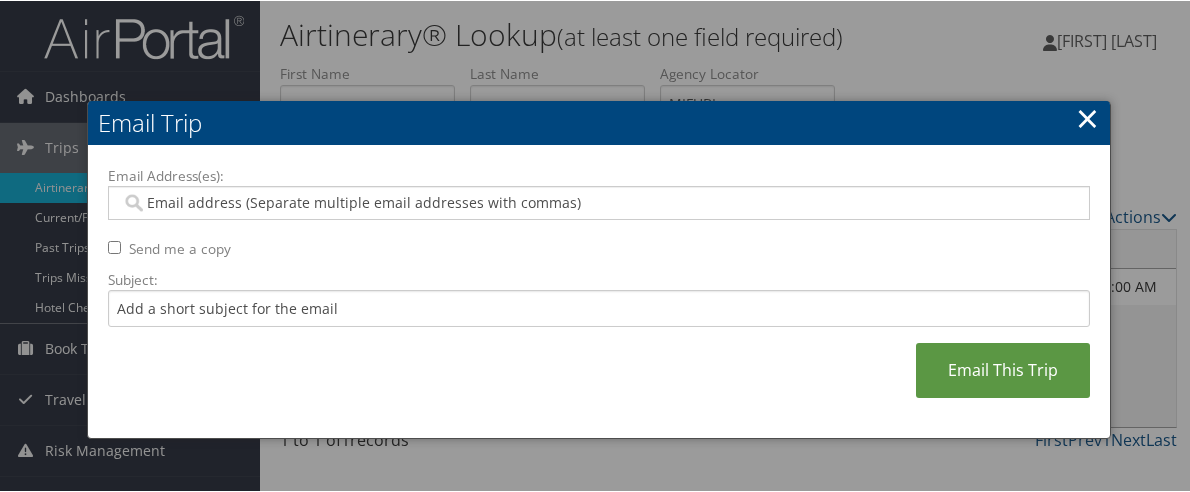 drag, startPoint x: 365, startPoint y: 270, endPoint x: 367, endPoint y: 297, distance: 27.073973 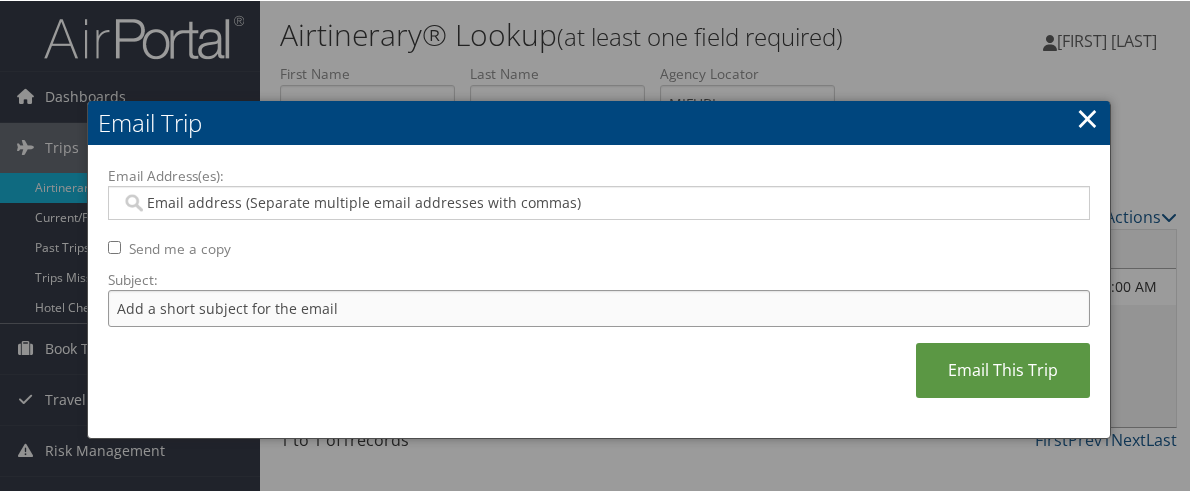 click on "Subject:" at bounding box center [599, 307] 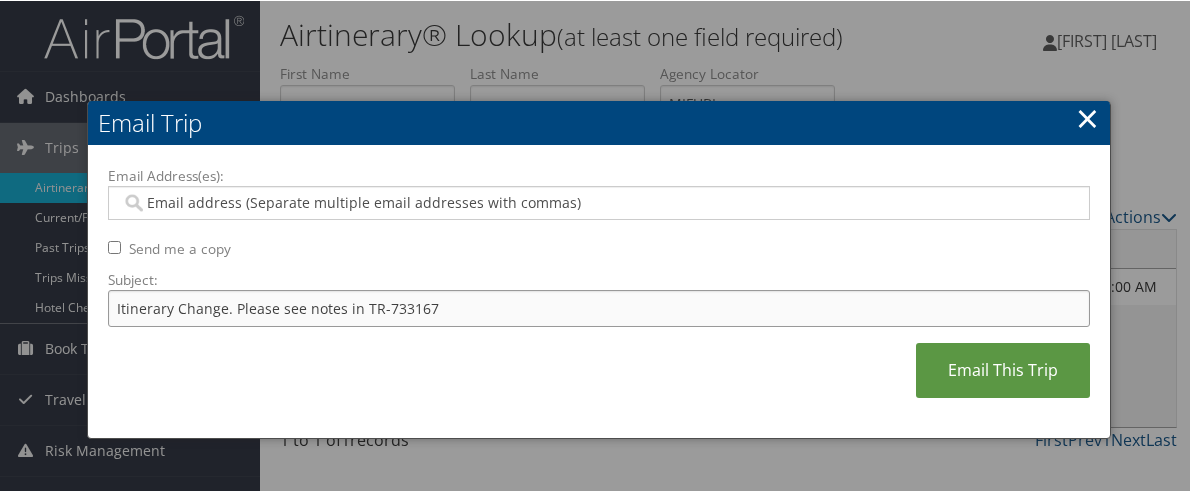 click on "Itinerary Change. Please see notes in TR-733167" at bounding box center [599, 307] 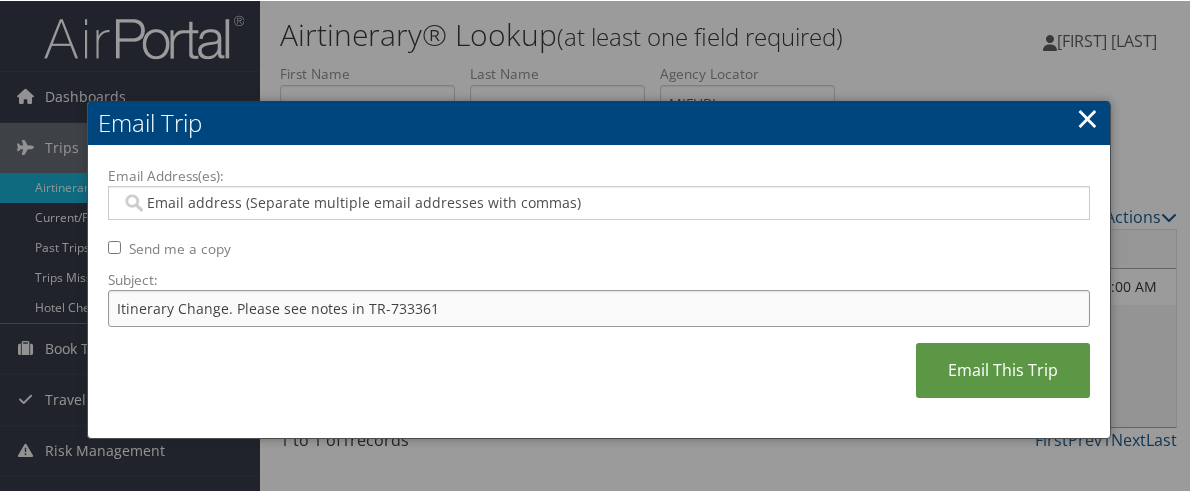 type on "Itinerary Change. Please see notes in TR-733361" 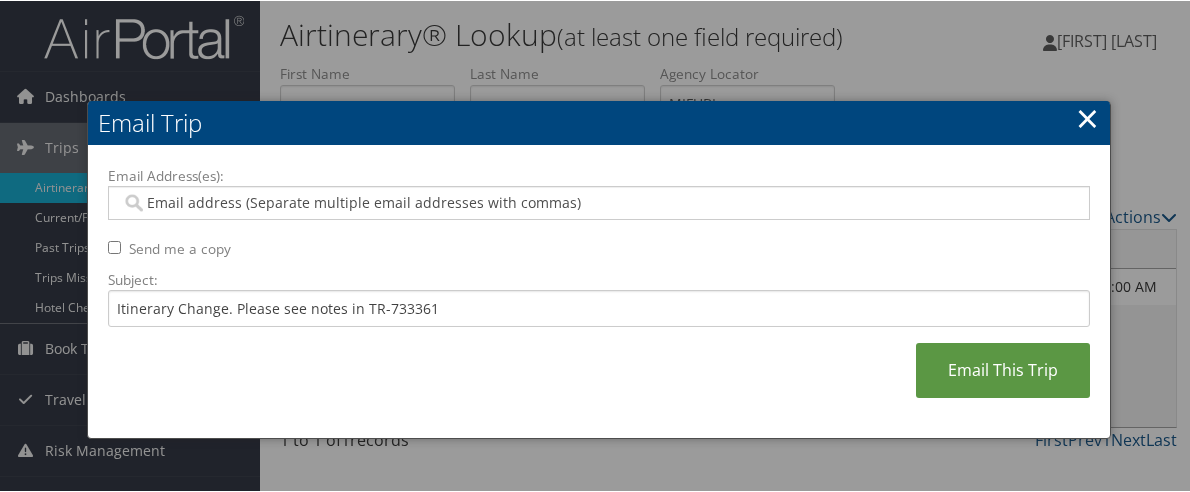 click on "Email Address(es):
Send me a copy
Subject:
Itinerary Change. Please see notes in TR-733361
Email This Trip" at bounding box center (599, 291) 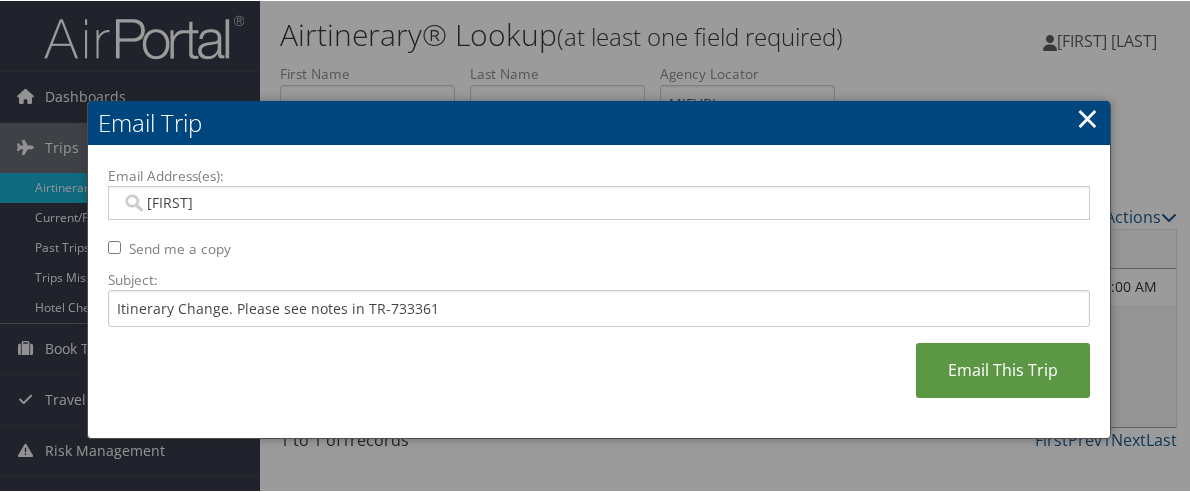 type on "[FIRST]" 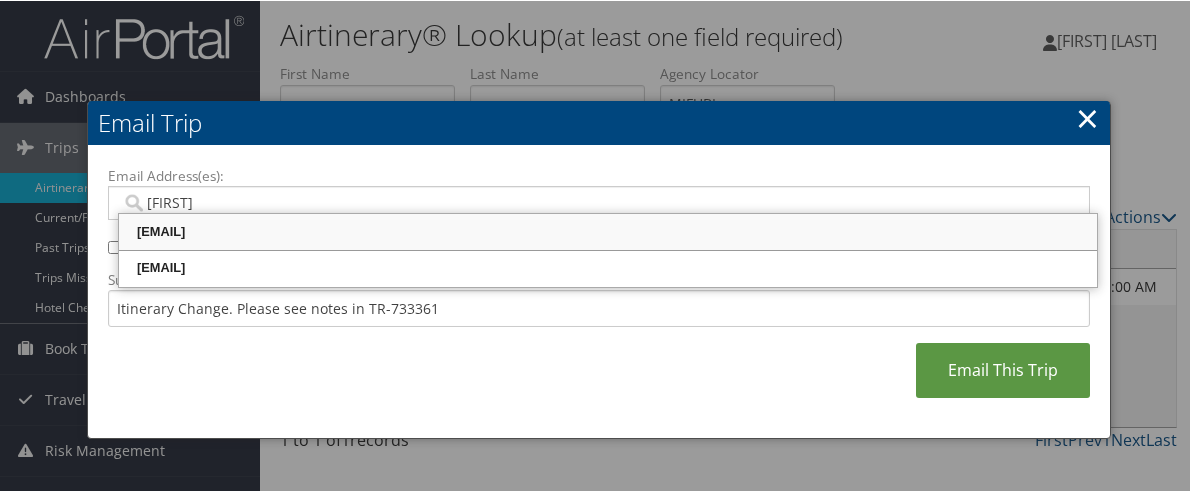 click on "[EMAIL]" at bounding box center (608, 231) 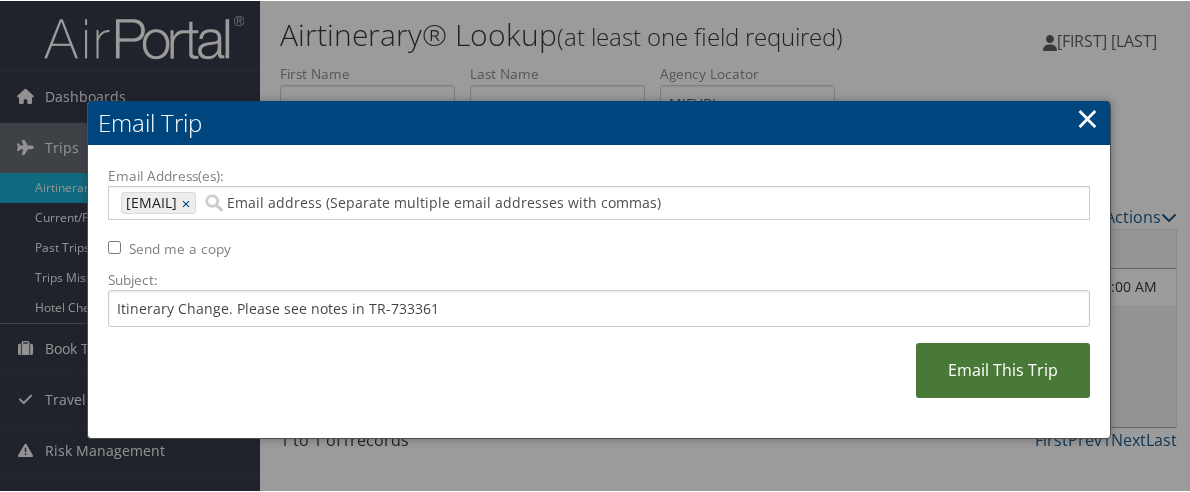click on "Email This Trip" at bounding box center (1003, 369) 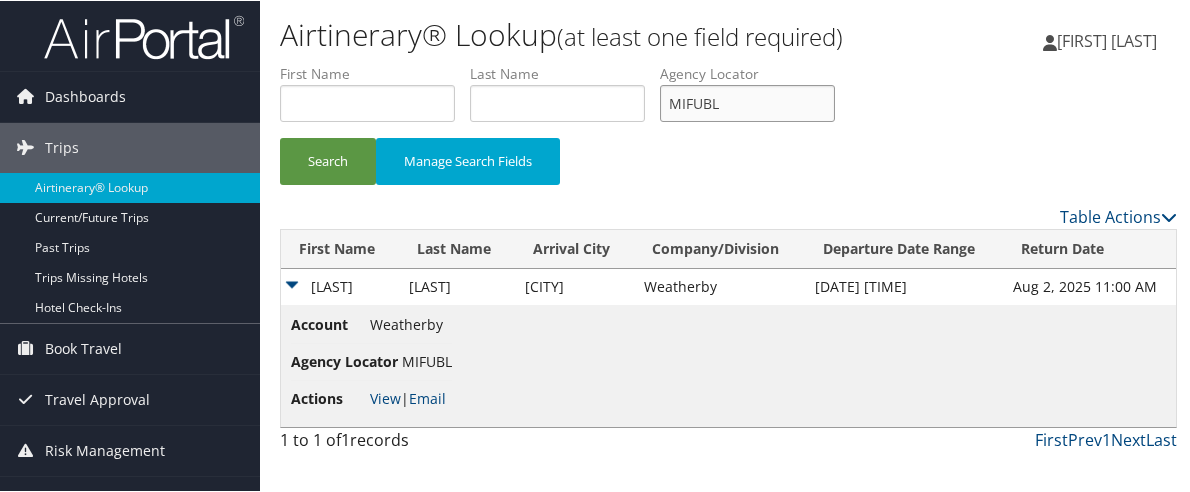 click on "MIFUBL" at bounding box center (747, 102) 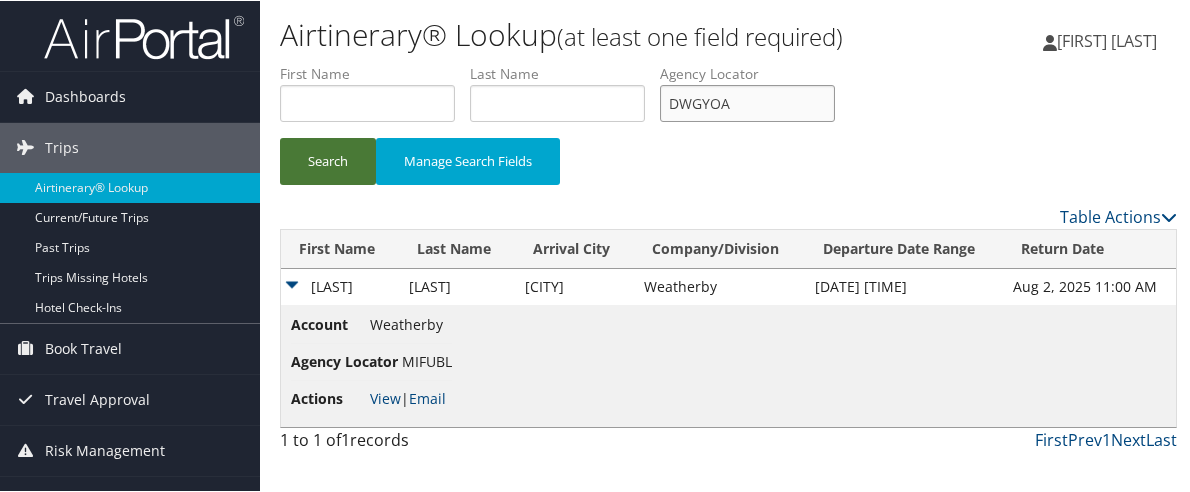 type on "DWGYOA" 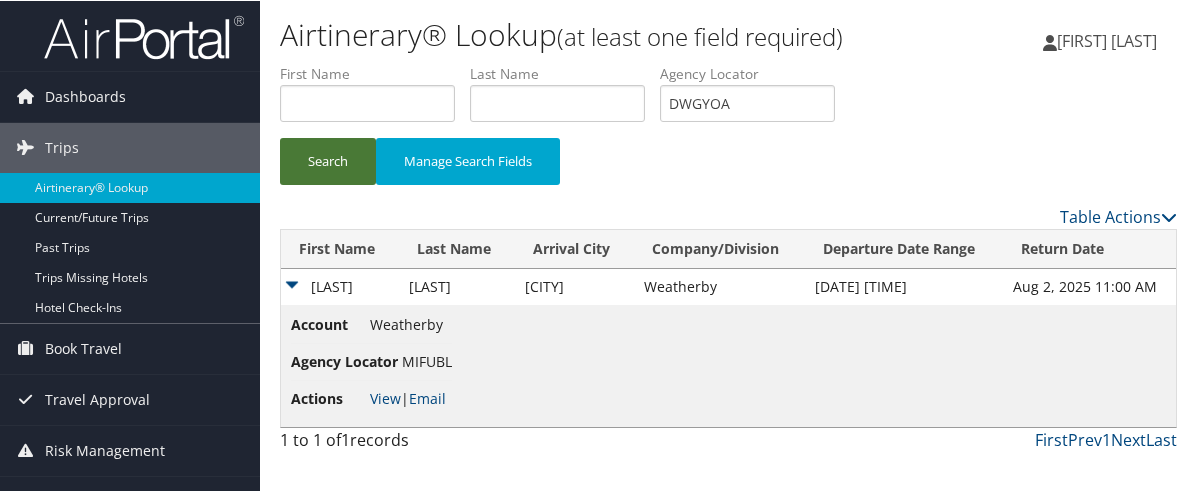 click on "Search" at bounding box center (328, 160) 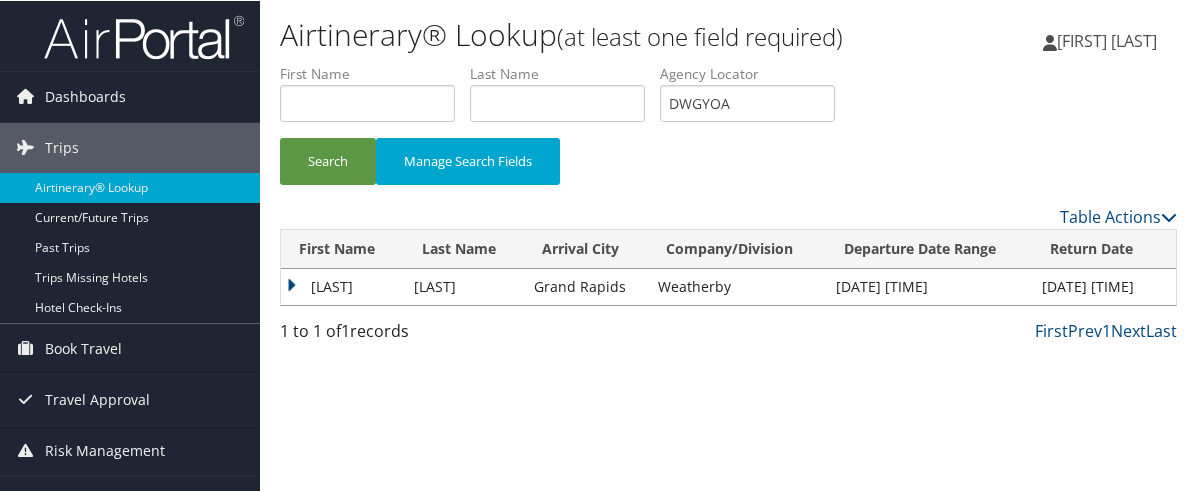 click on "[LAST]" at bounding box center (342, 286) 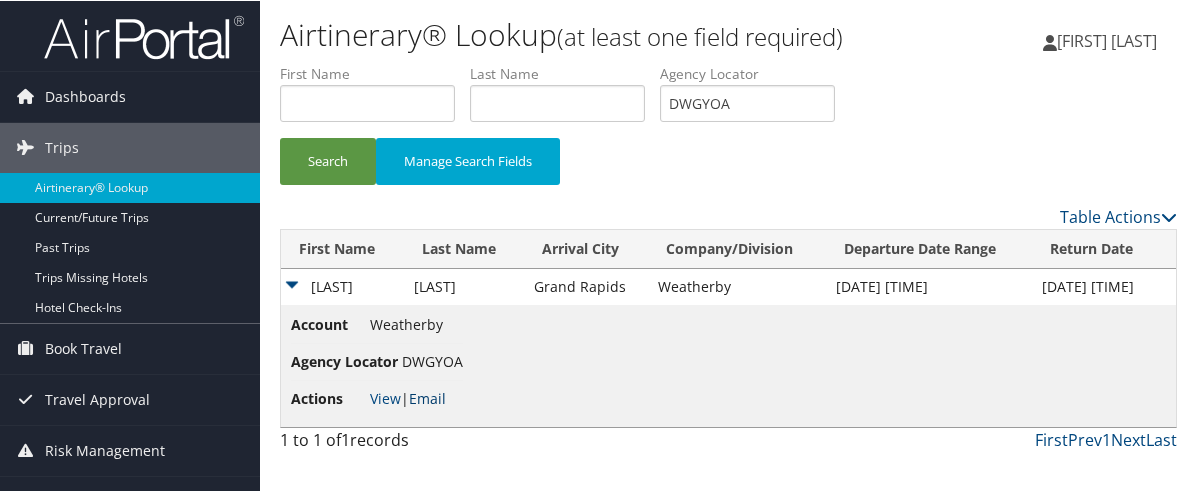 click on "Email" at bounding box center (427, 397) 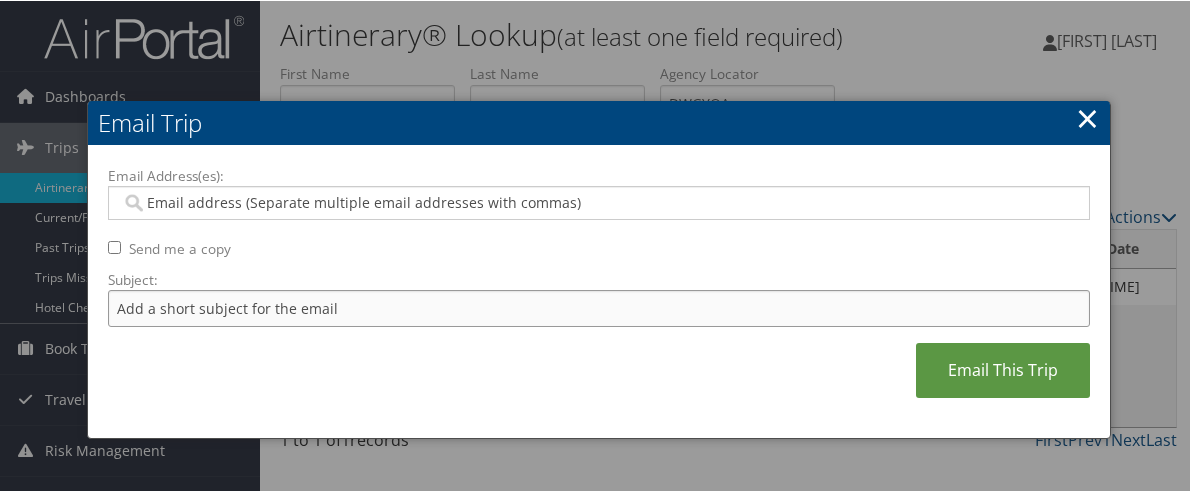 click on "Subject:" at bounding box center [599, 307] 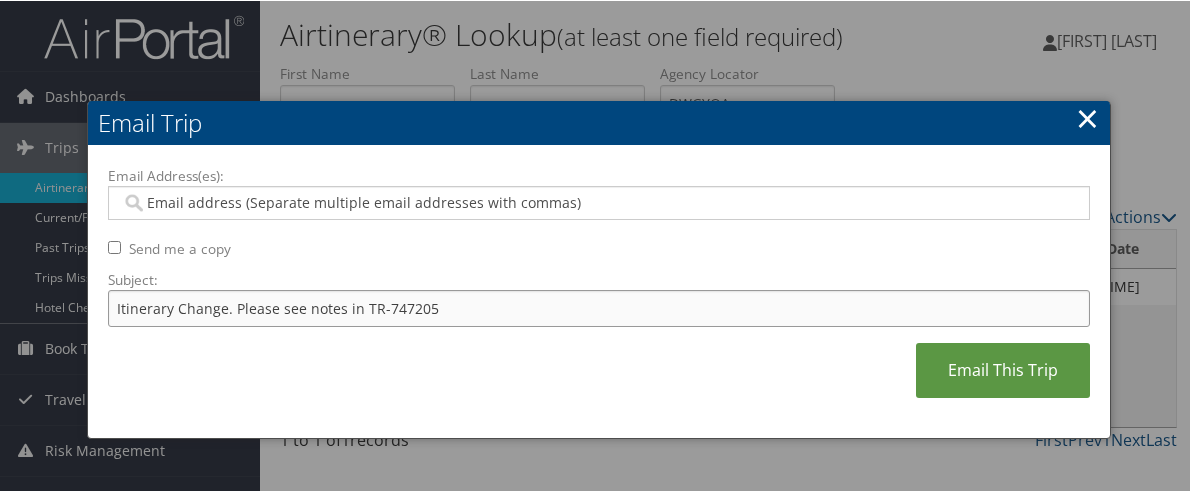 click on "Itinerary Change. Please see notes in TR-747205" at bounding box center (599, 307) 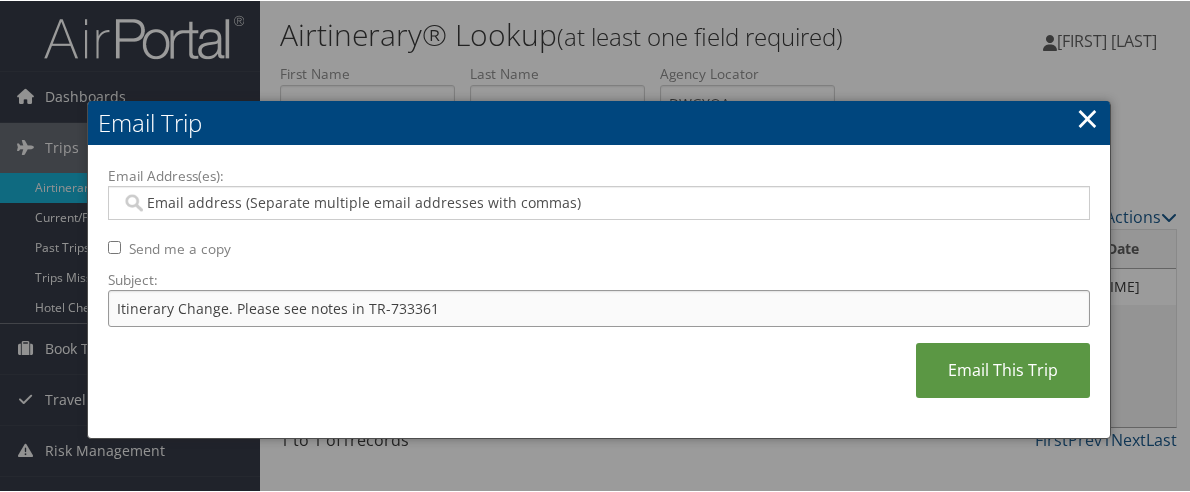 type on "Itinerary Change. Please see notes in TR-733361" 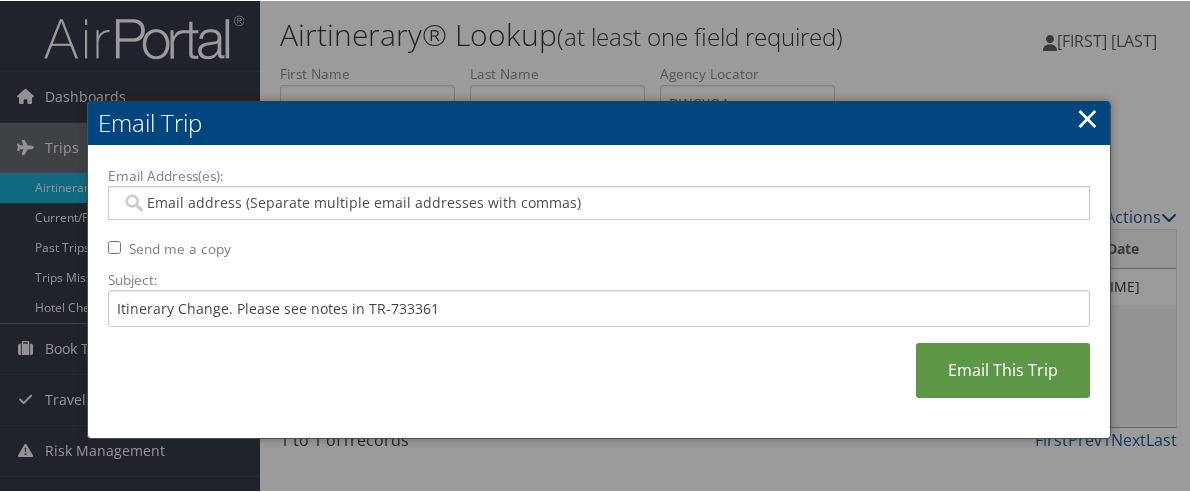 click on "Email Address(es):
Send me a copy
Subject:
Itinerary Change. Please see notes in TR-733361
Email This Trip" at bounding box center [599, 291] 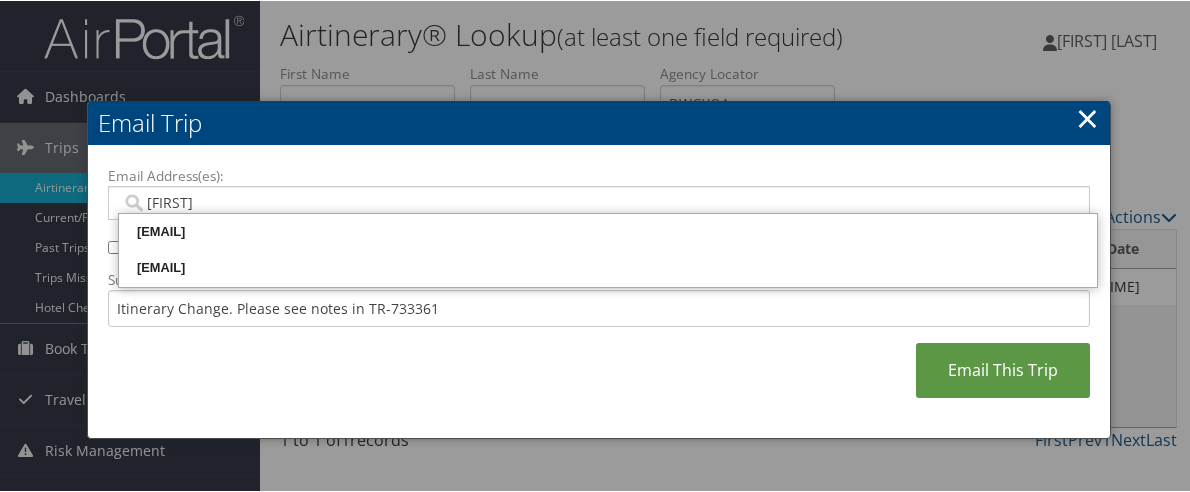 type on "[FIRST]" 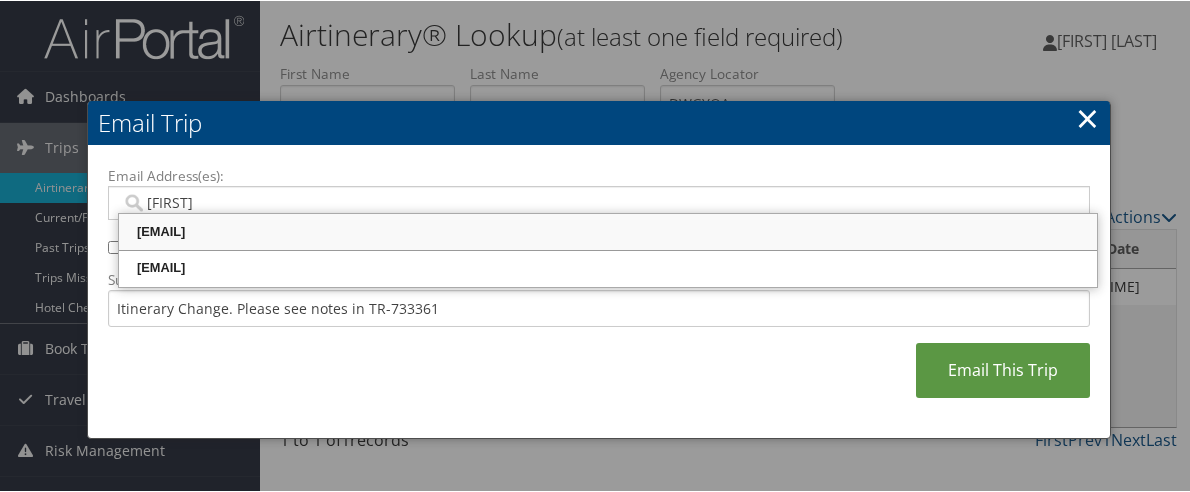 drag, startPoint x: 375, startPoint y: 222, endPoint x: 470, endPoint y: 233, distance: 95.63472 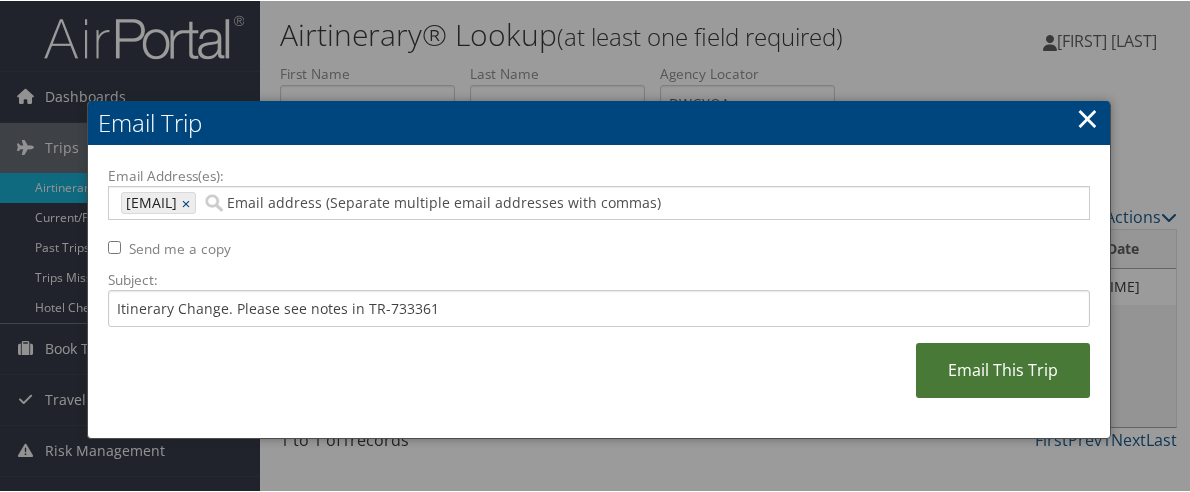 click on "Email This Trip" at bounding box center [1003, 369] 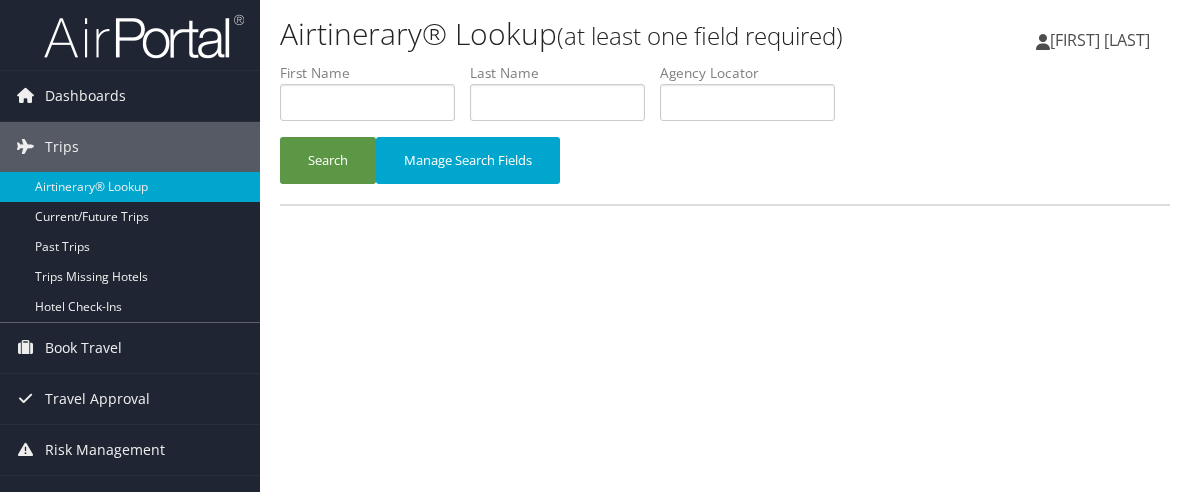 scroll, scrollTop: 0, scrollLeft: 0, axis: both 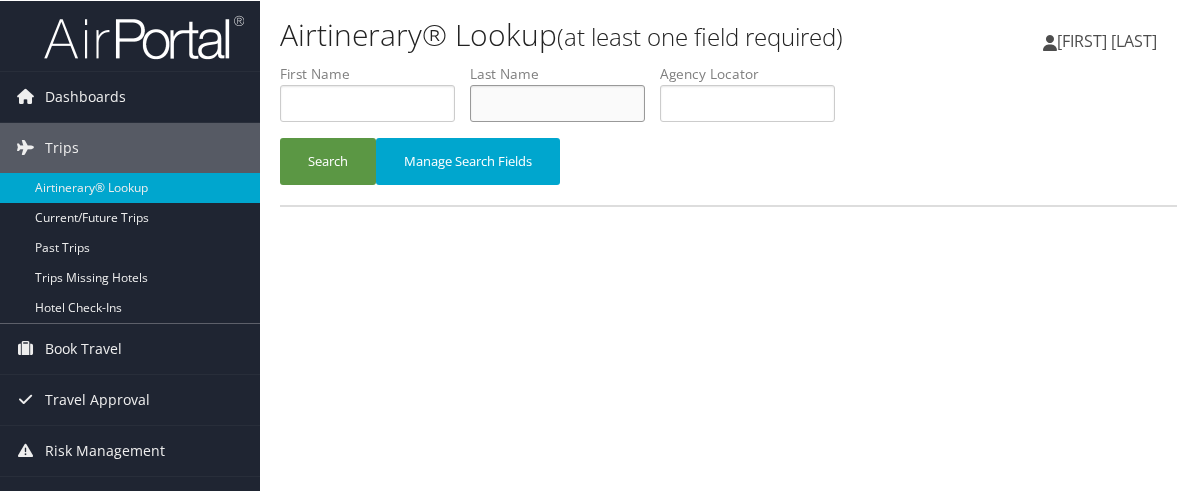 click at bounding box center (557, 102) 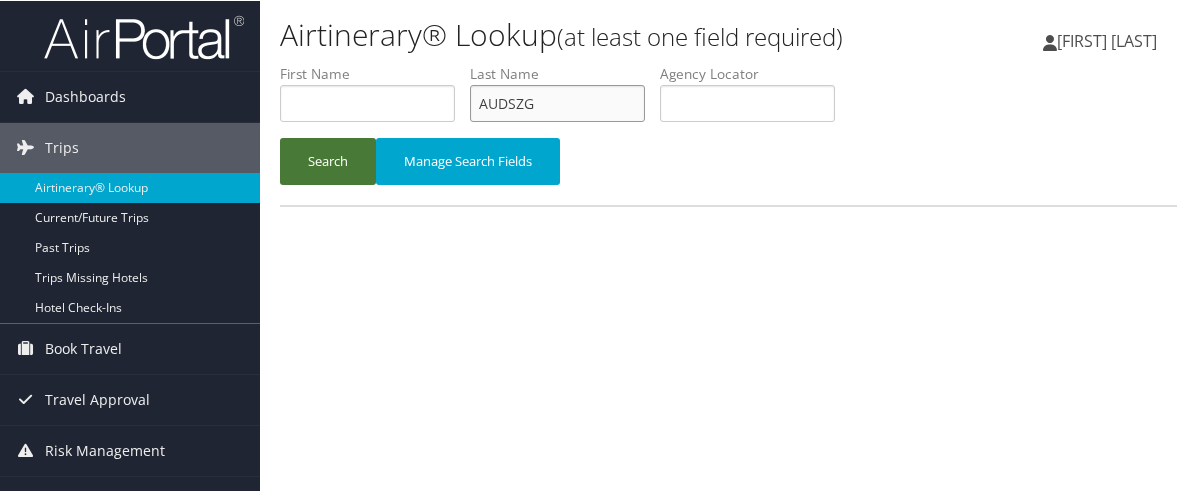 type on "AUDSZG" 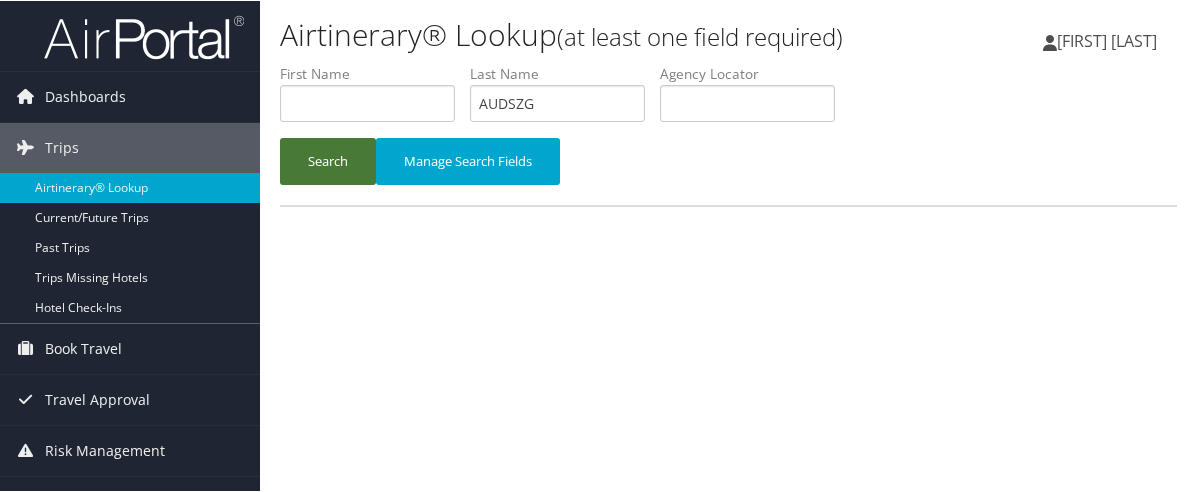 click on "Search" at bounding box center (328, 160) 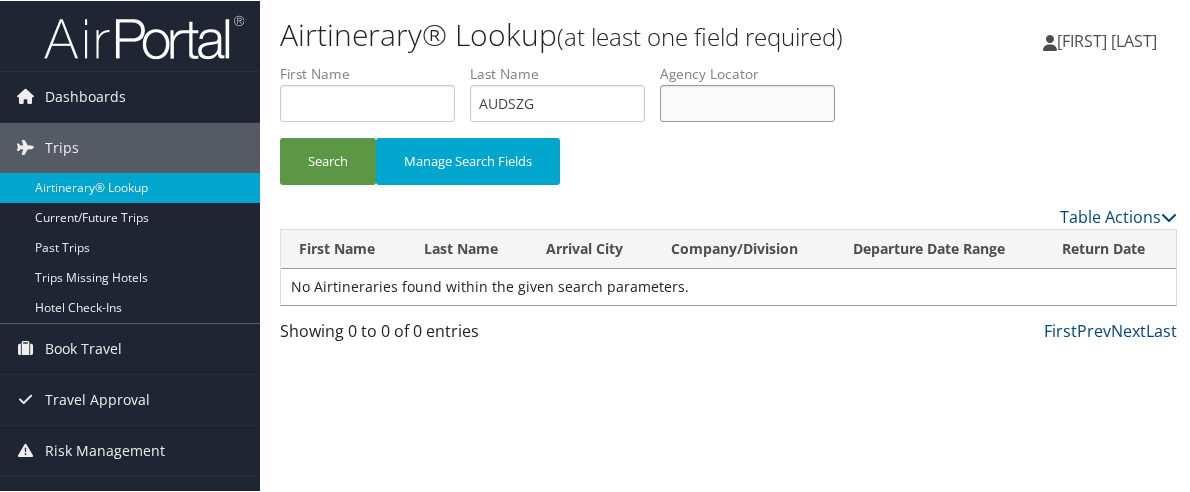 click at bounding box center [747, 102] 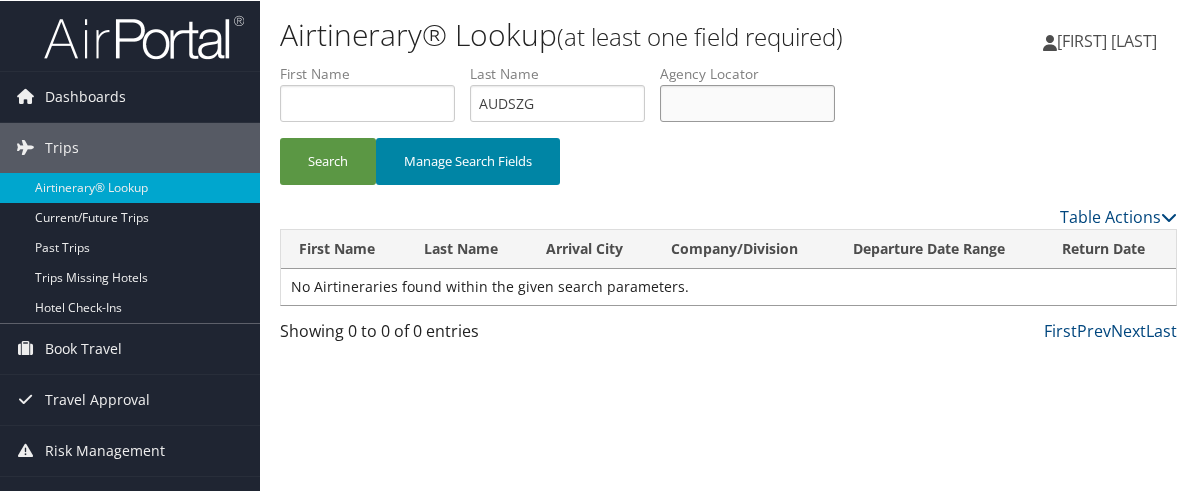 paste on "AUDSZG" 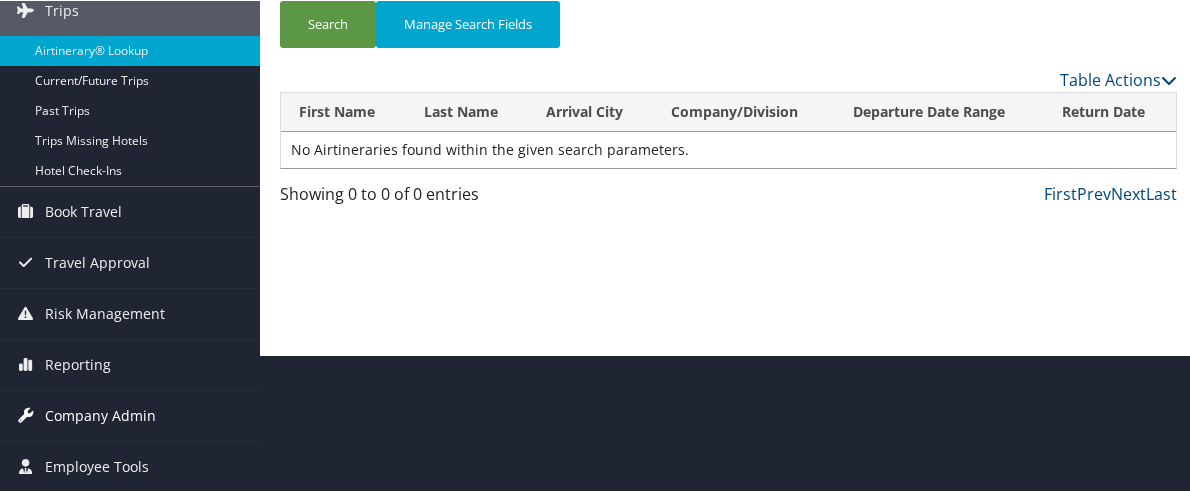 scroll, scrollTop: 138, scrollLeft: 0, axis: vertical 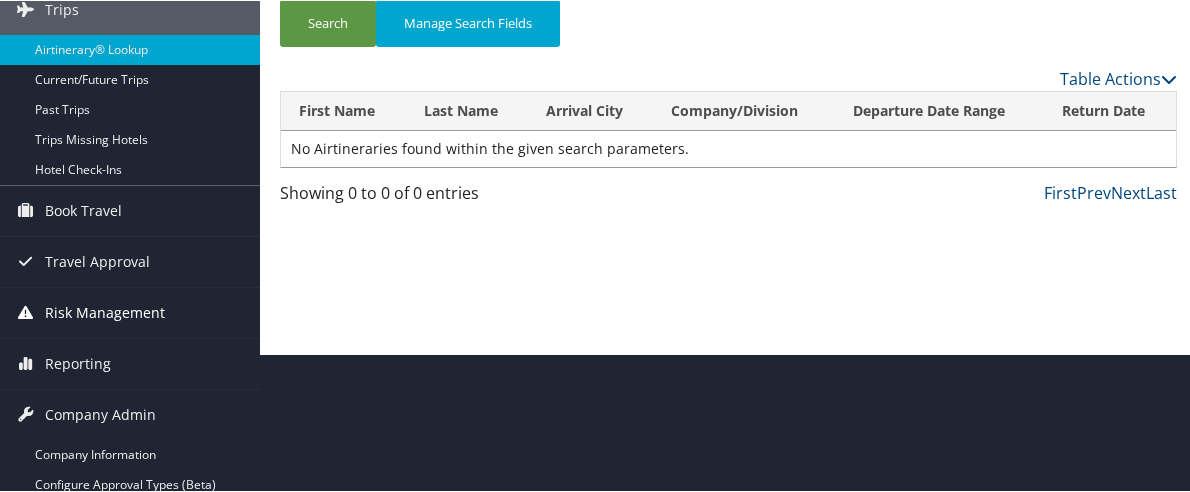 click on "Risk Management" at bounding box center (105, 312) 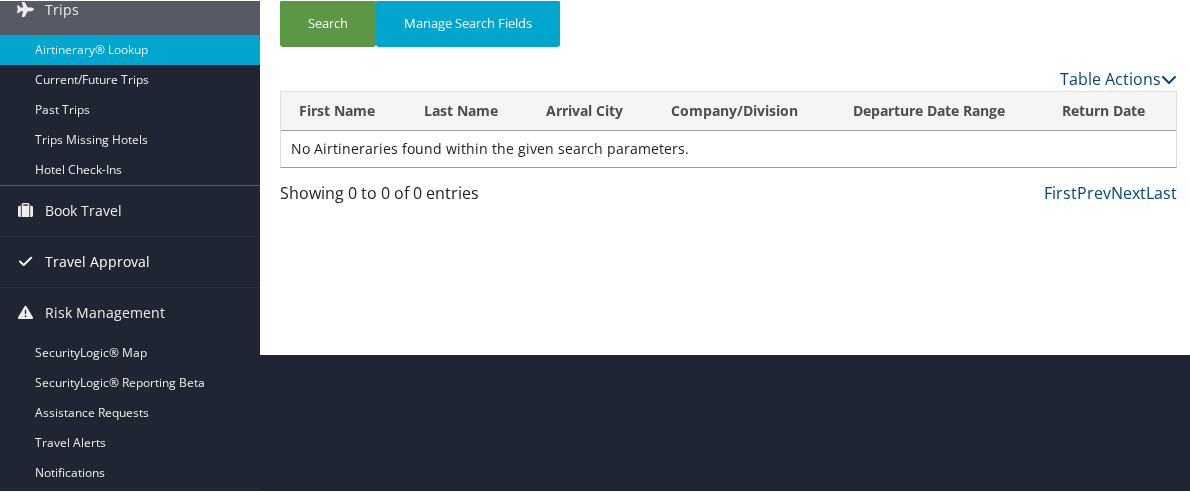 click on "Travel Approval" at bounding box center [130, 261] 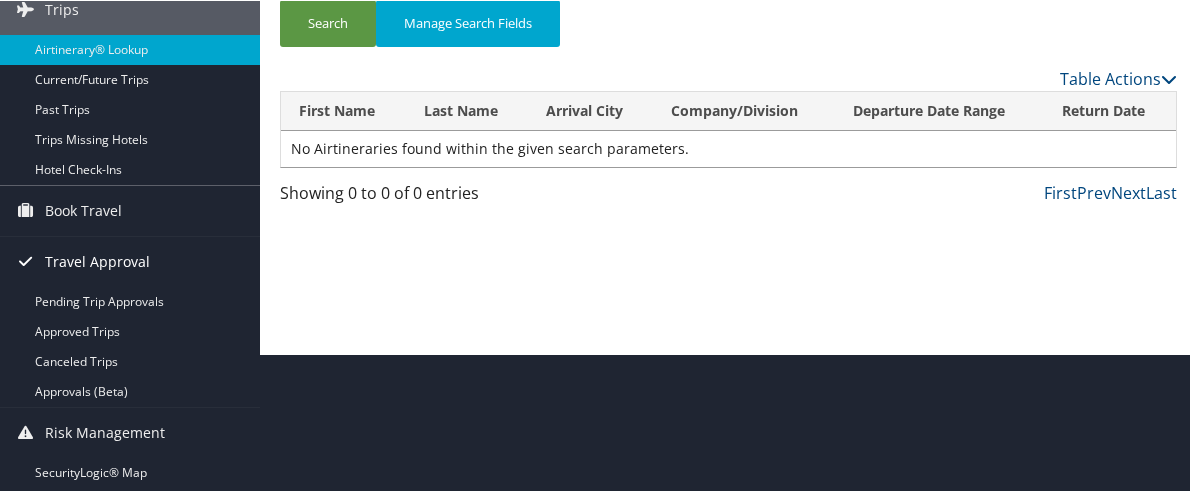 click on "Travel Approval" at bounding box center (130, 261) 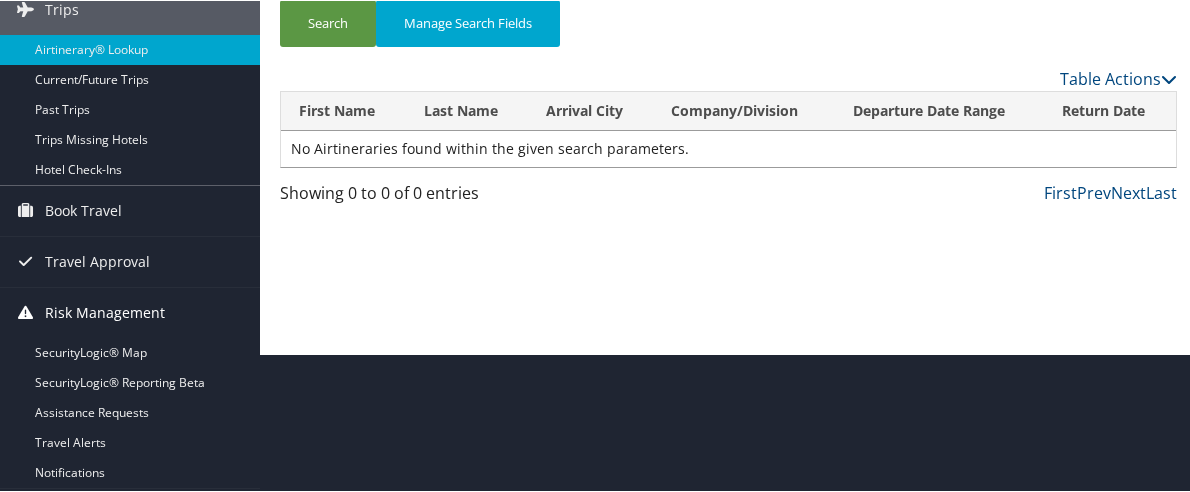 click on "Risk Management" at bounding box center [130, 312] 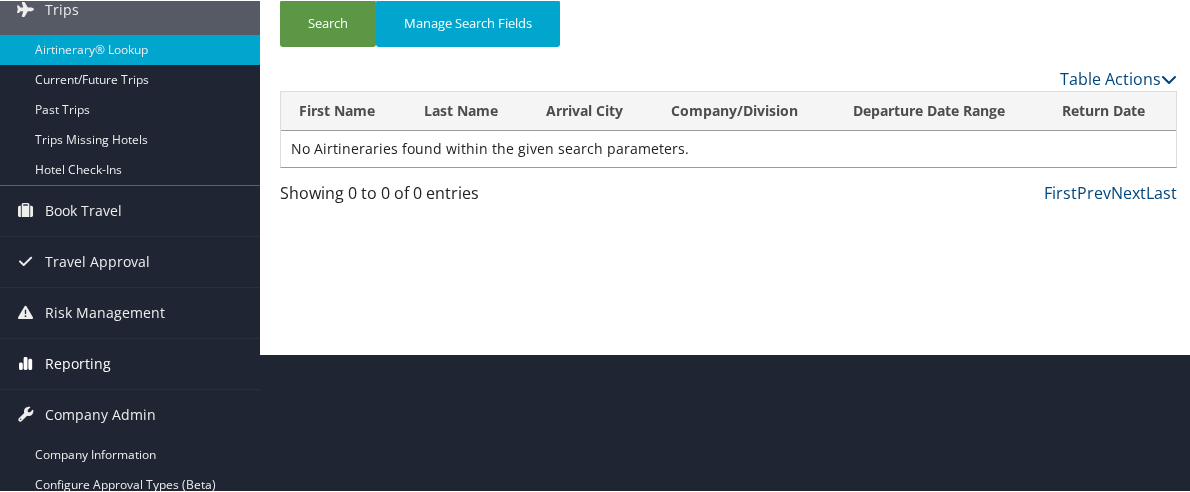 click on "Reporting" at bounding box center [130, 363] 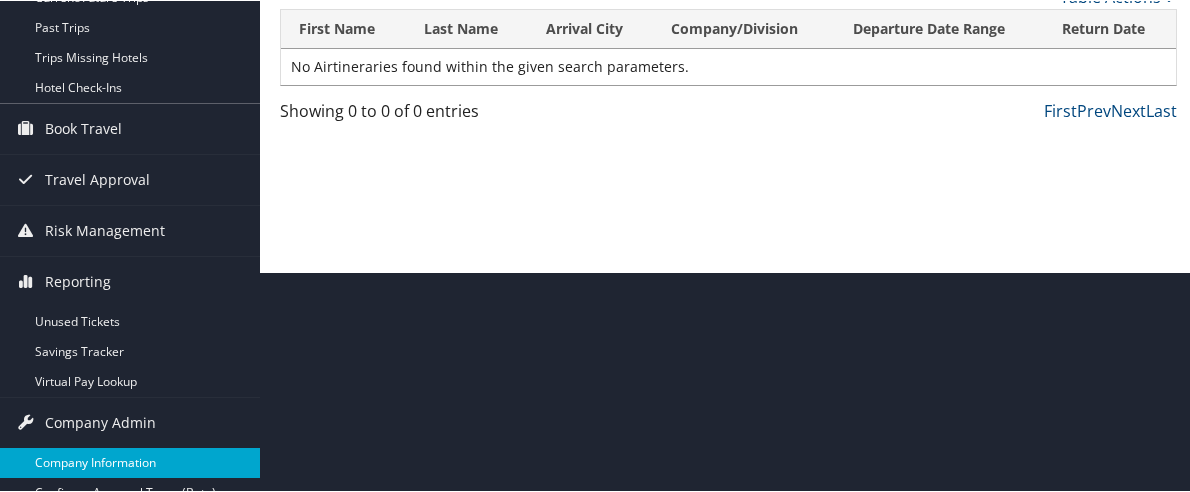scroll, scrollTop: 263, scrollLeft: 0, axis: vertical 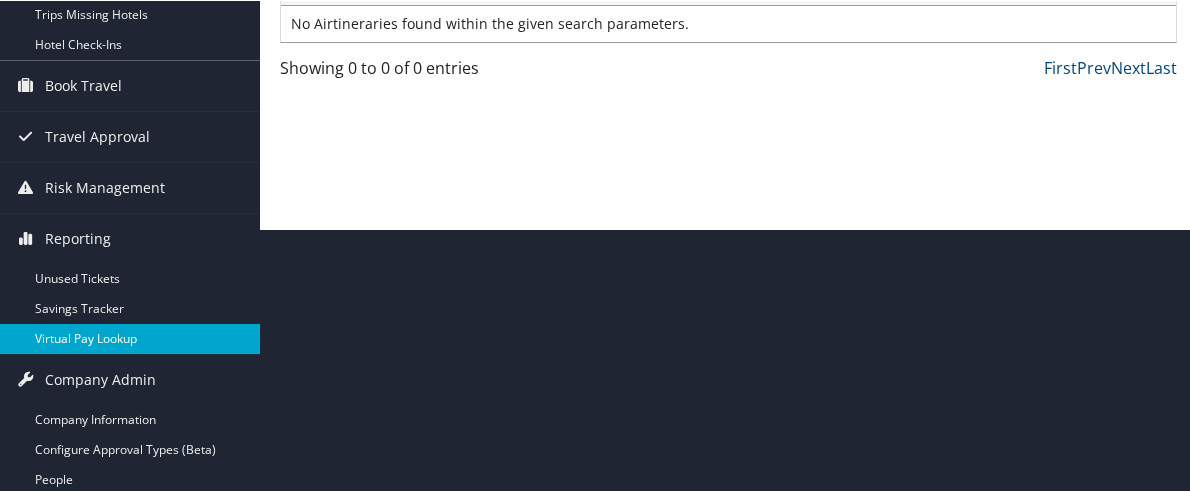 click on "Virtual Pay Lookup" at bounding box center (130, 338) 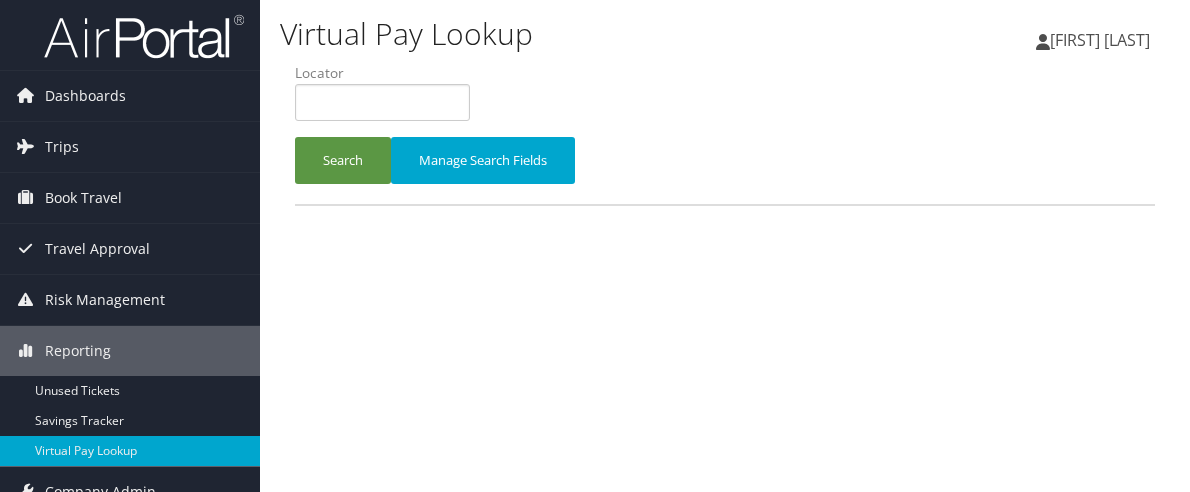 scroll, scrollTop: 0, scrollLeft: 0, axis: both 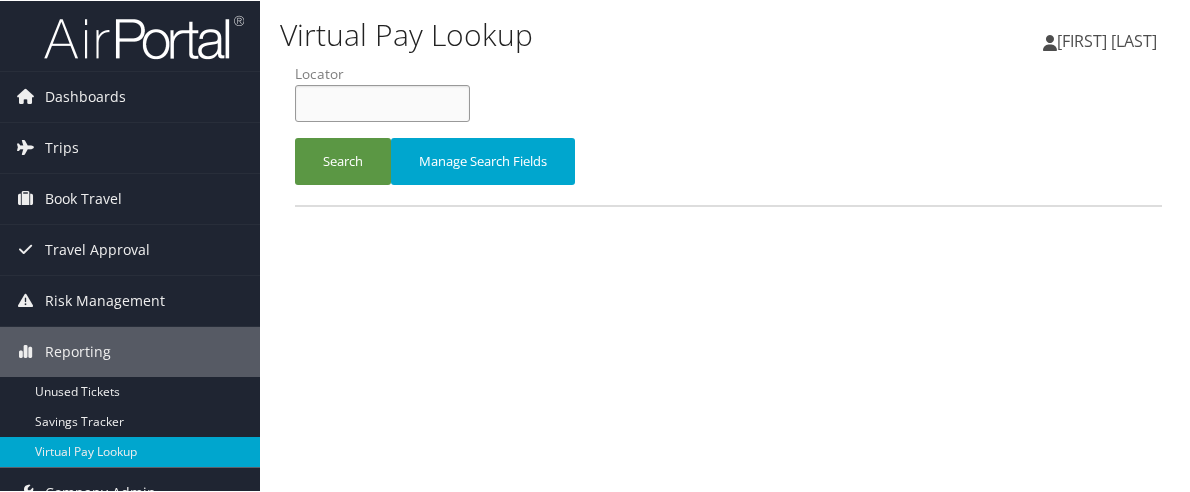 click at bounding box center [382, 102] 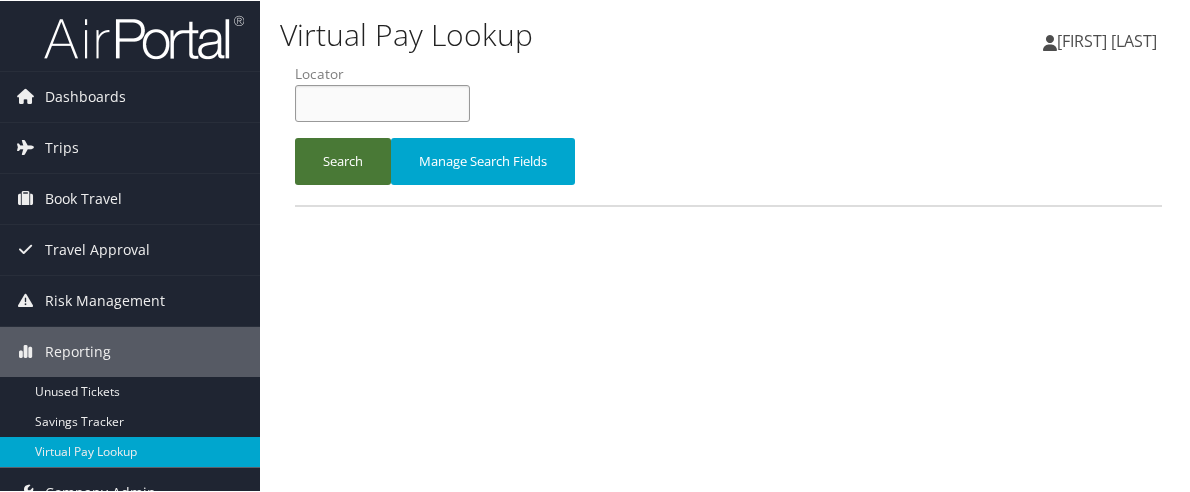 paste on "AUDSZG" 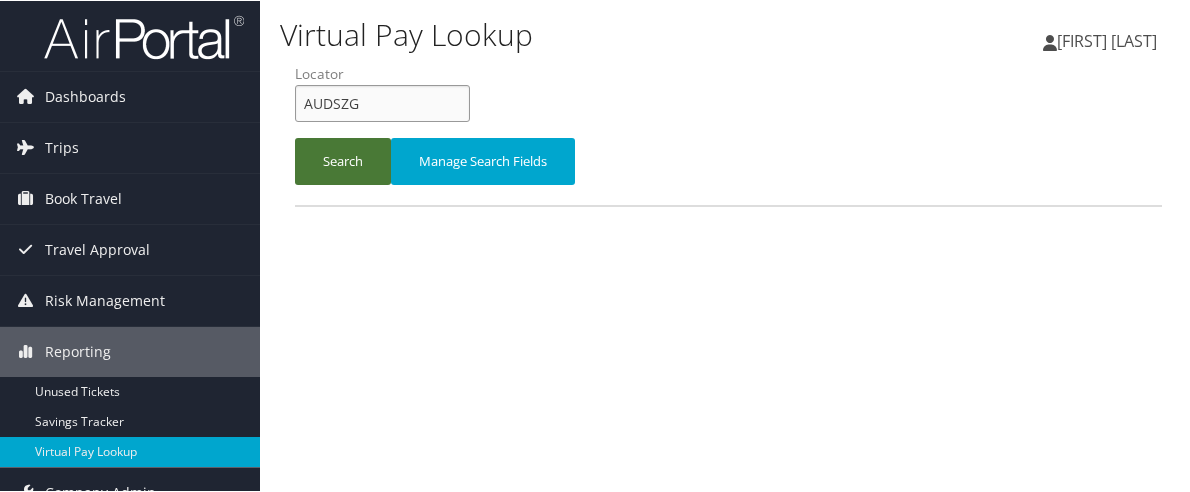 type on "AUDSZG" 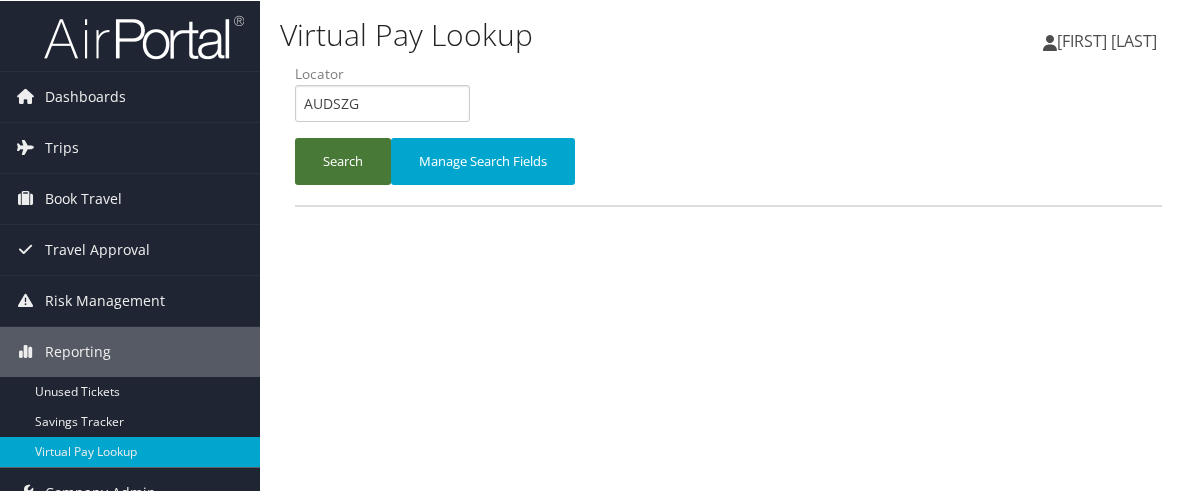 click on "Search" at bounding box center (343, 160) 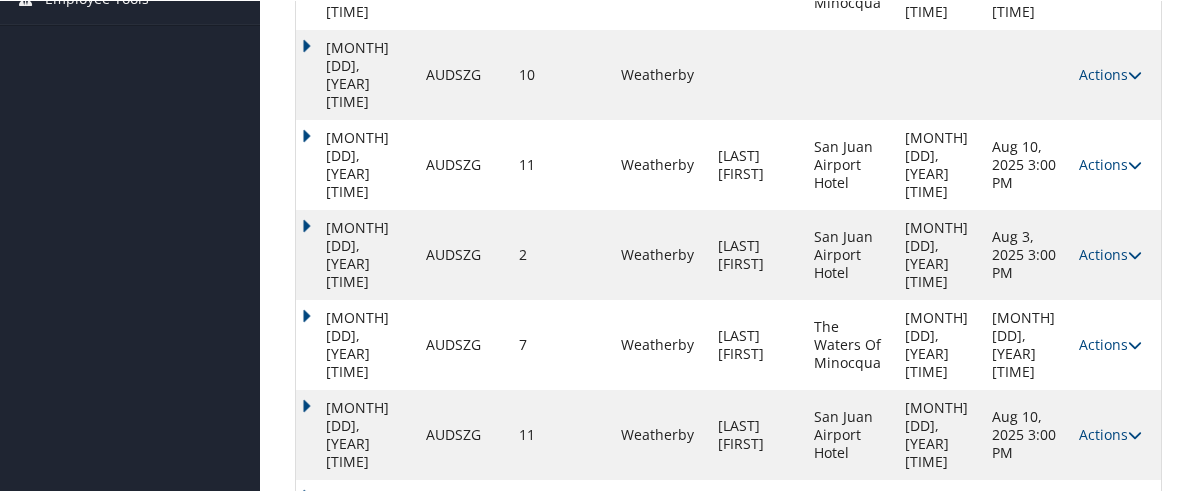 scroll, scrollTop: 548, scrollLeft: 0, axis: vertical 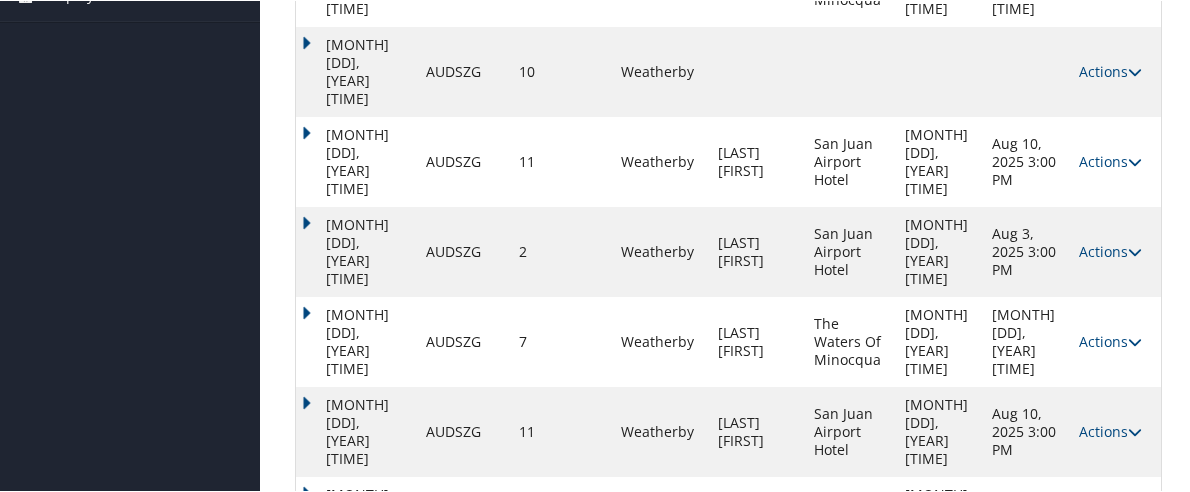 drag, startPoint x: 1117, startPoint y: 465, endPoint x: 1128, endPoint y: 470, distance: 12.083046 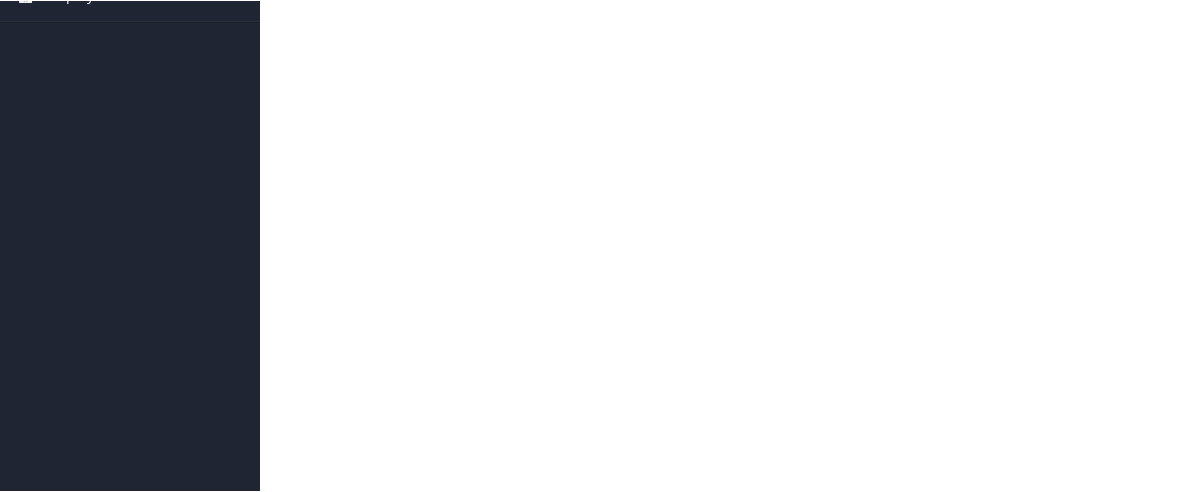 scroll, scrollTop: 403, scrollLeft: 0, axis: vertical 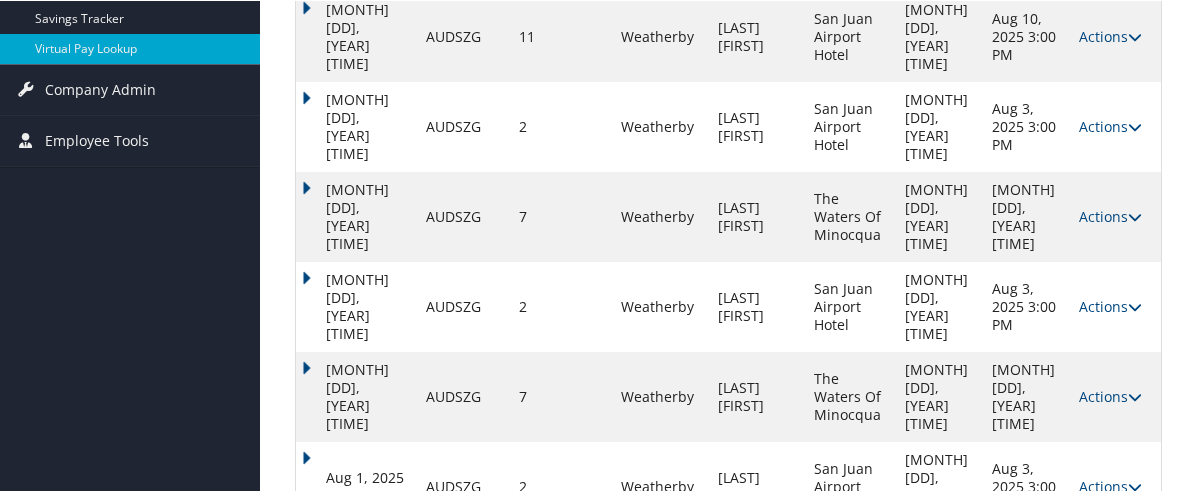 click on "Actions   Resend  Logs  View Itinerary" at bounding box center [1115, 576] 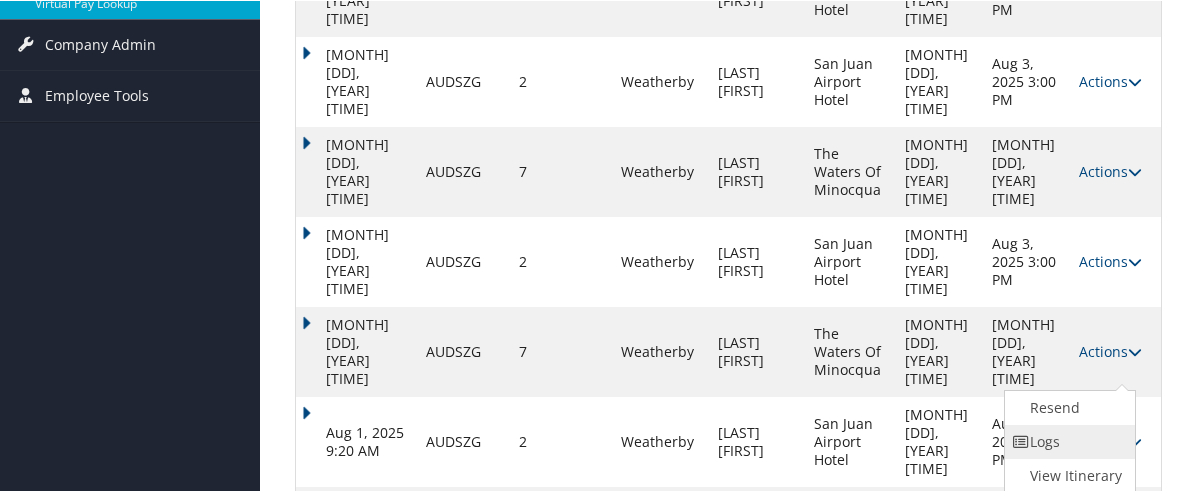 click on "Logs" at bounding box center [1068, 441] 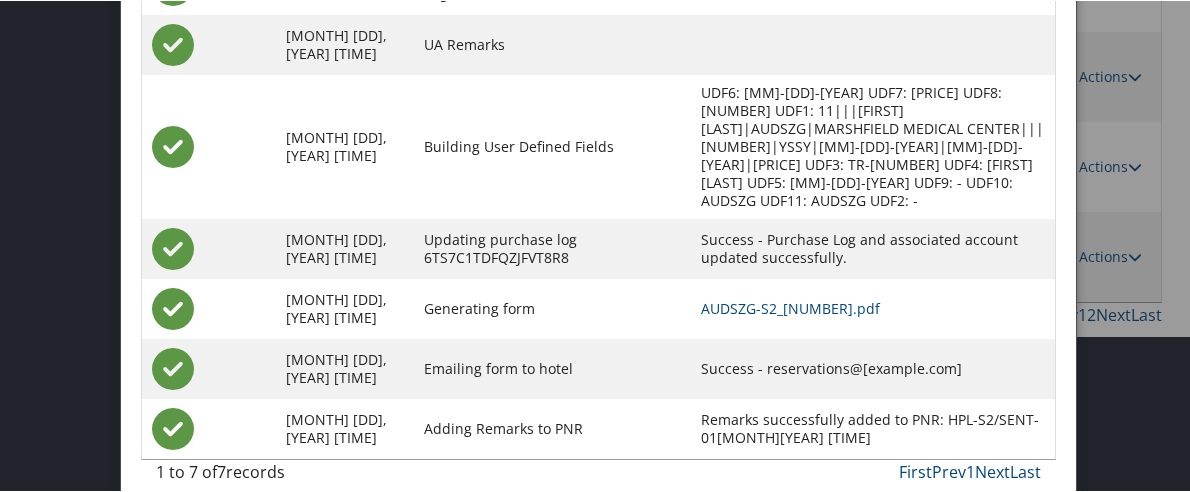 scroll, scrollTop: 727, scrollLeft: 0, axis: vertical 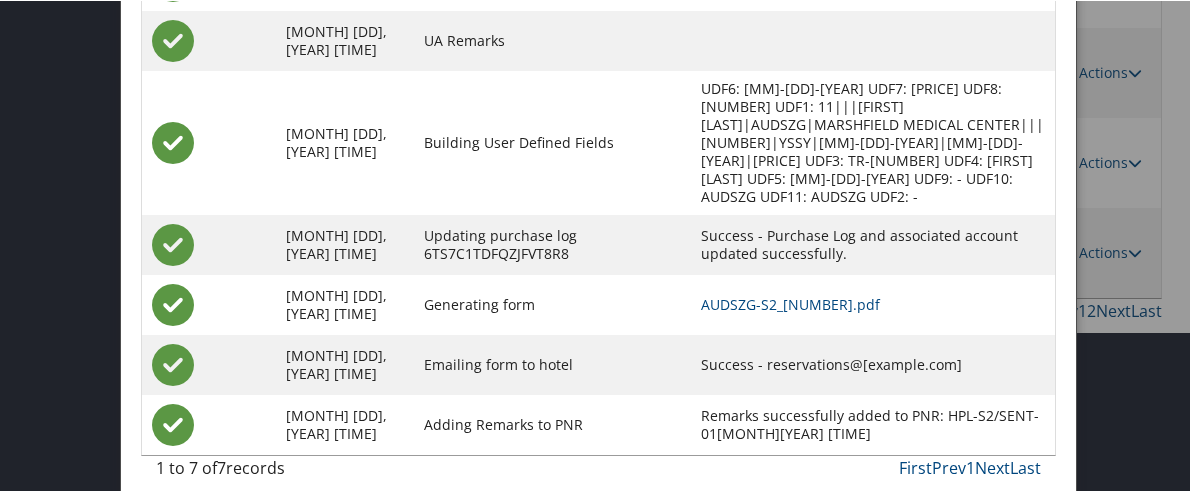 click on "AUDSZG-S2_1754075210356.pdf" at bounding box center (873, 304) 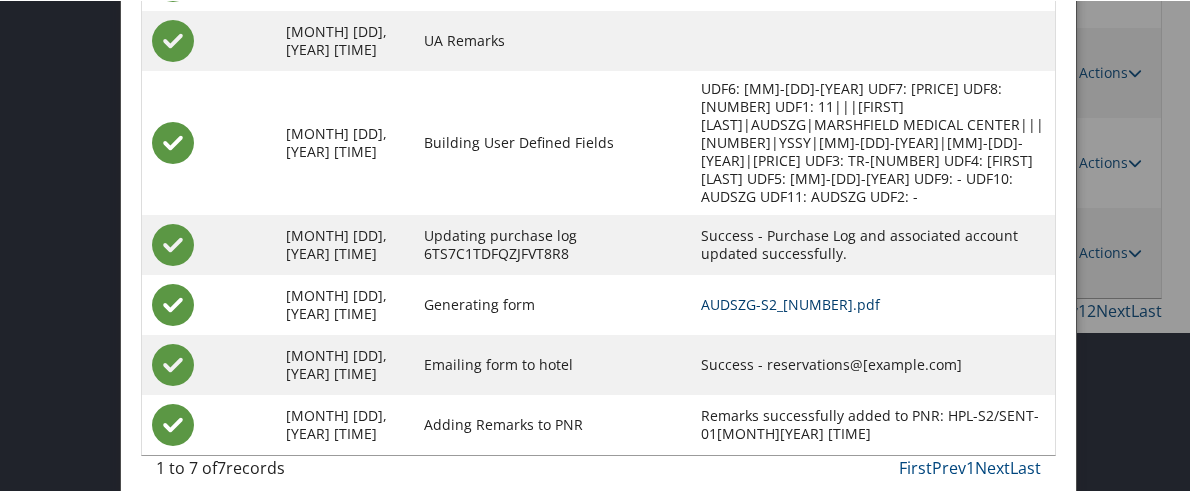 click on "AUDSZG-S2_1754075210356.pdf" at bounding box center (790, 303) 